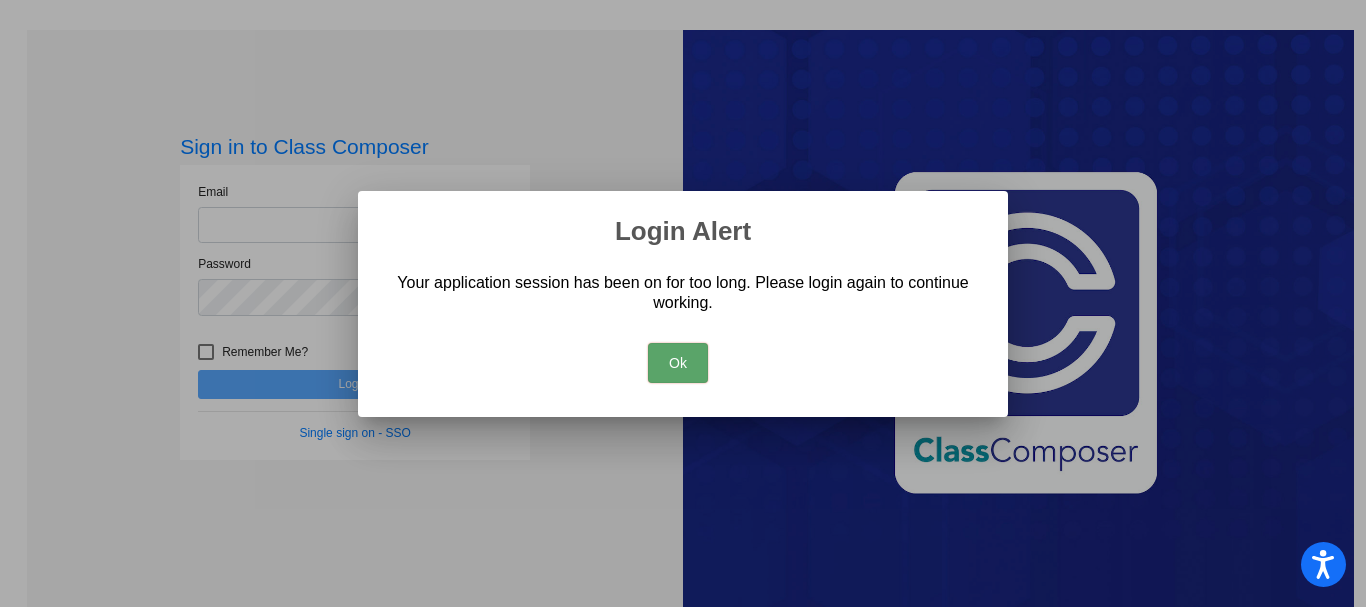 scroll, scrollTop: 0, scrollLeft: 0, axis: both 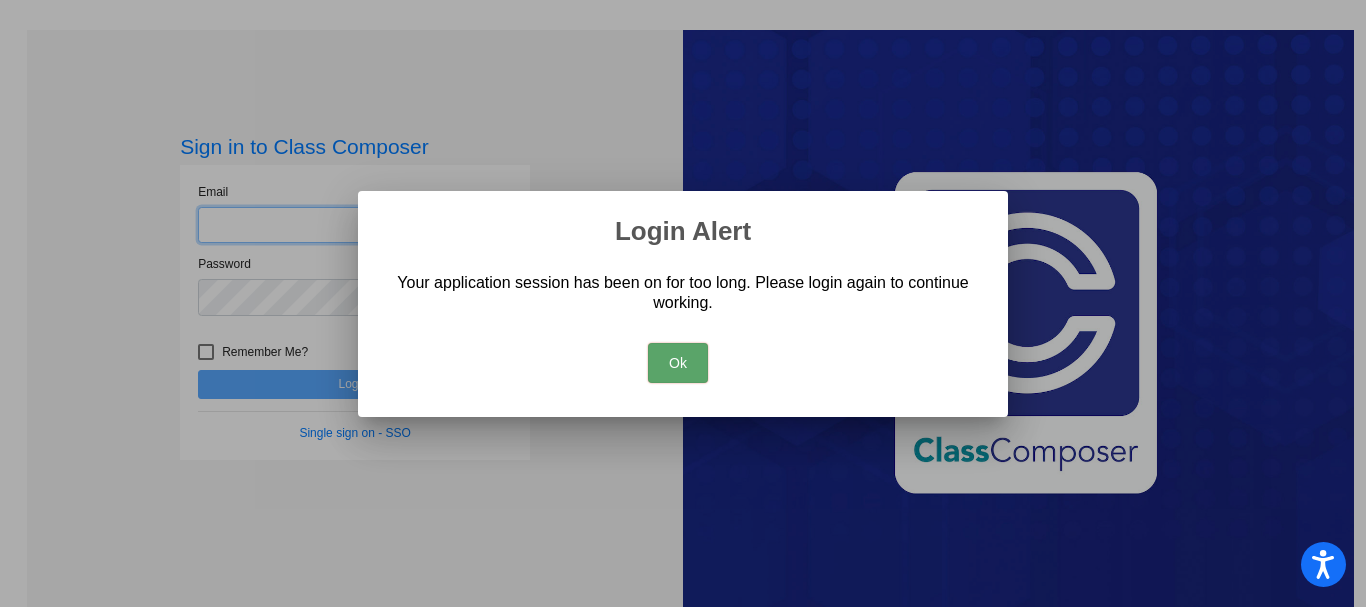 type 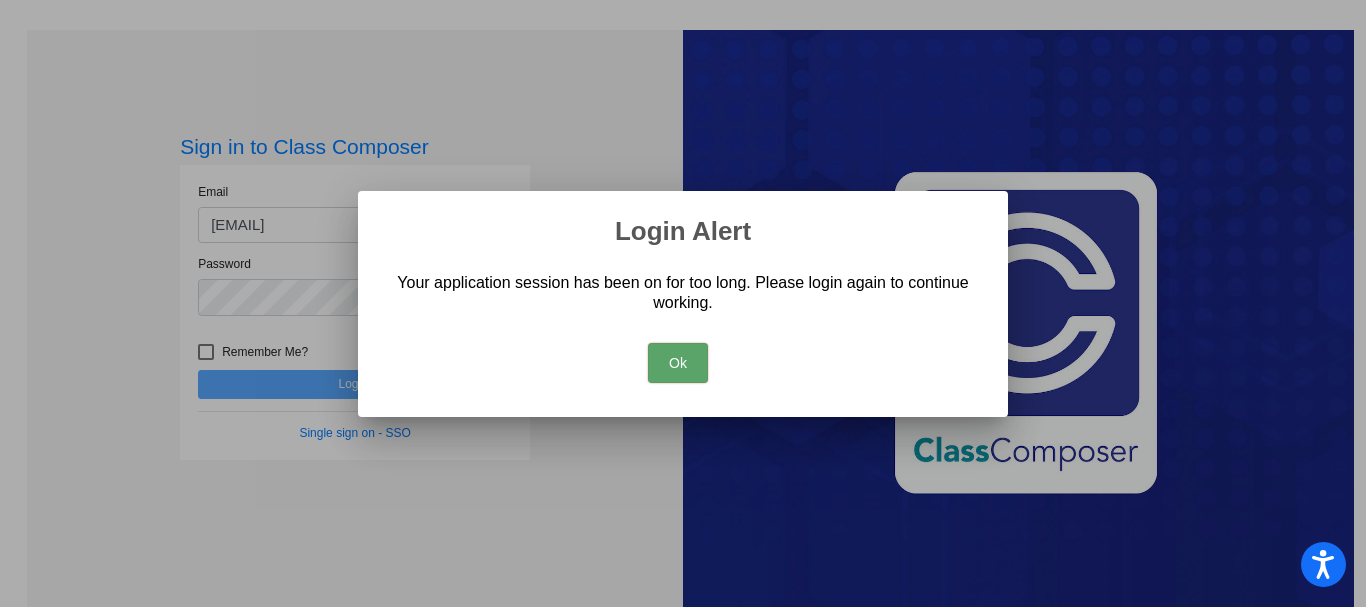 click on "Ok" at bounding box center (678, 363) 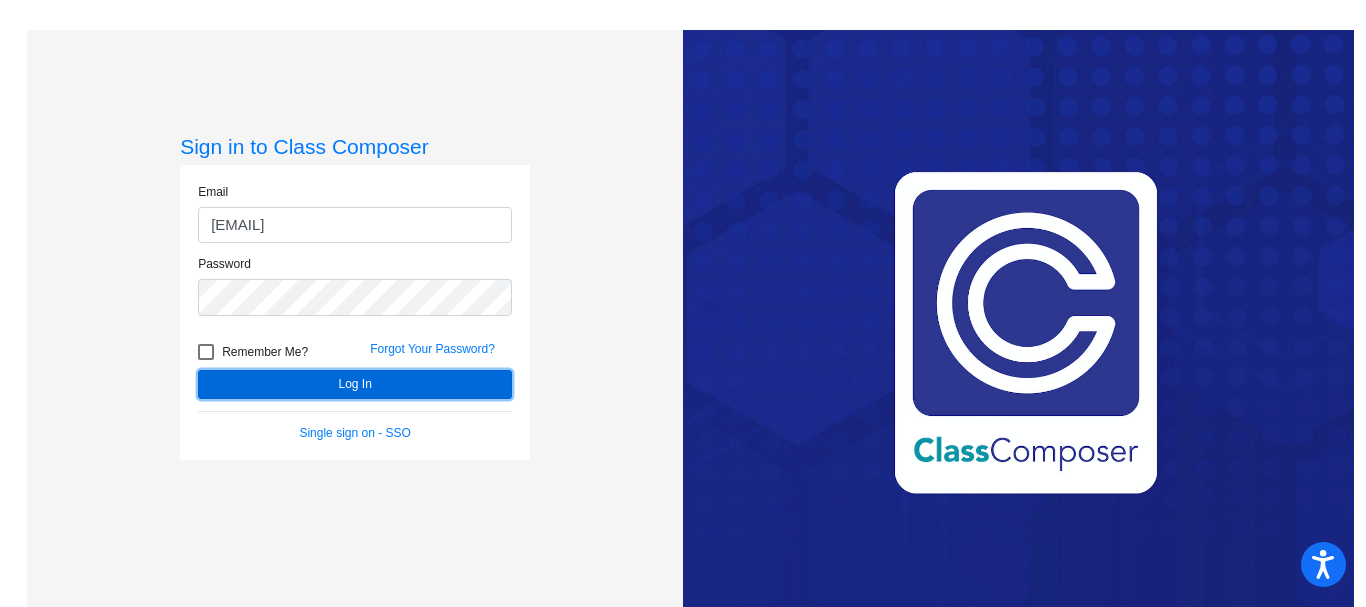 click on "Log In" 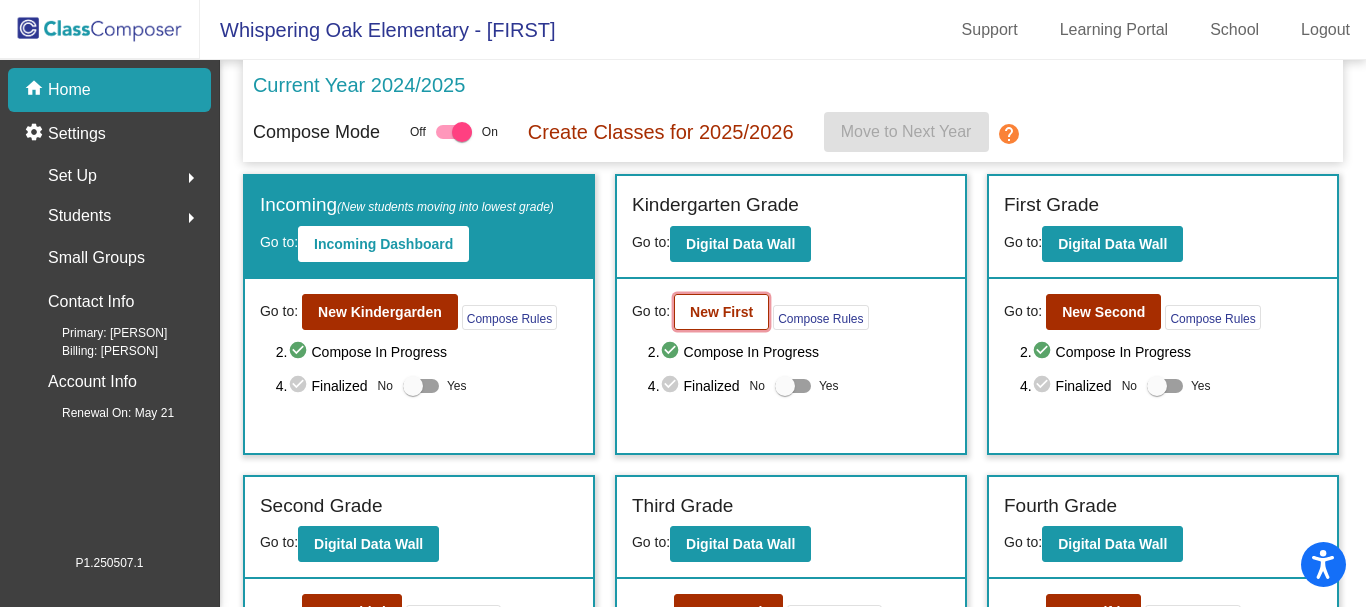 click on "New First" 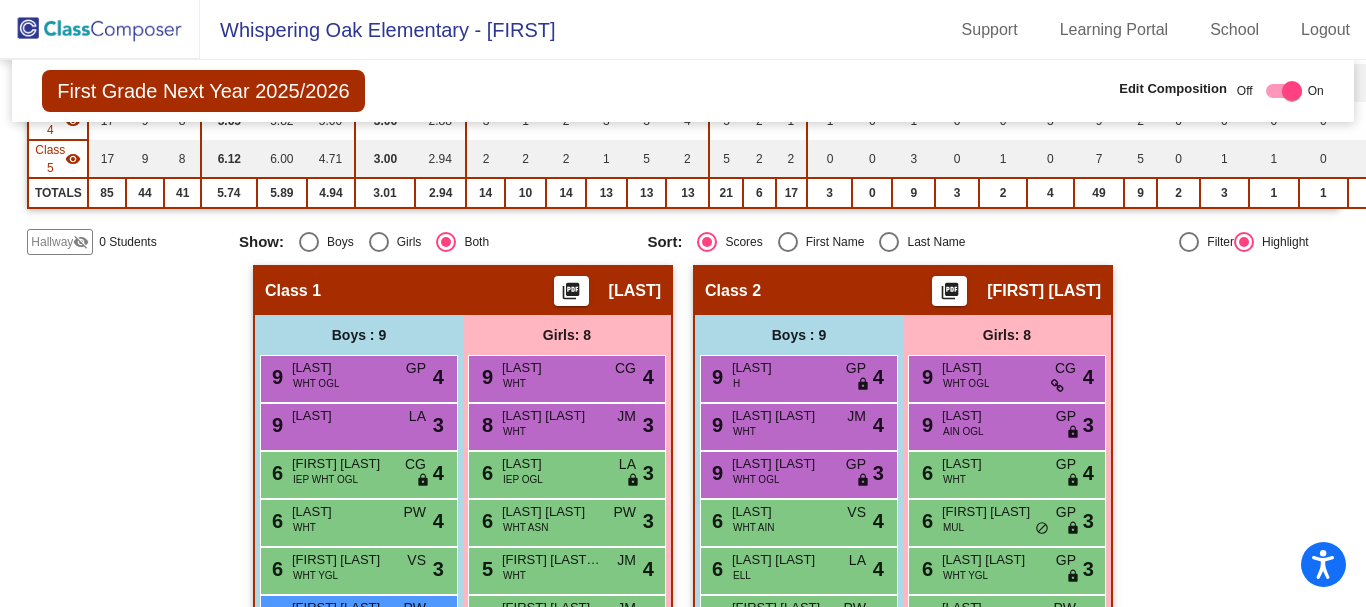 scroll, scrollTop: 385, scrollLeft: 0, axis: vertical 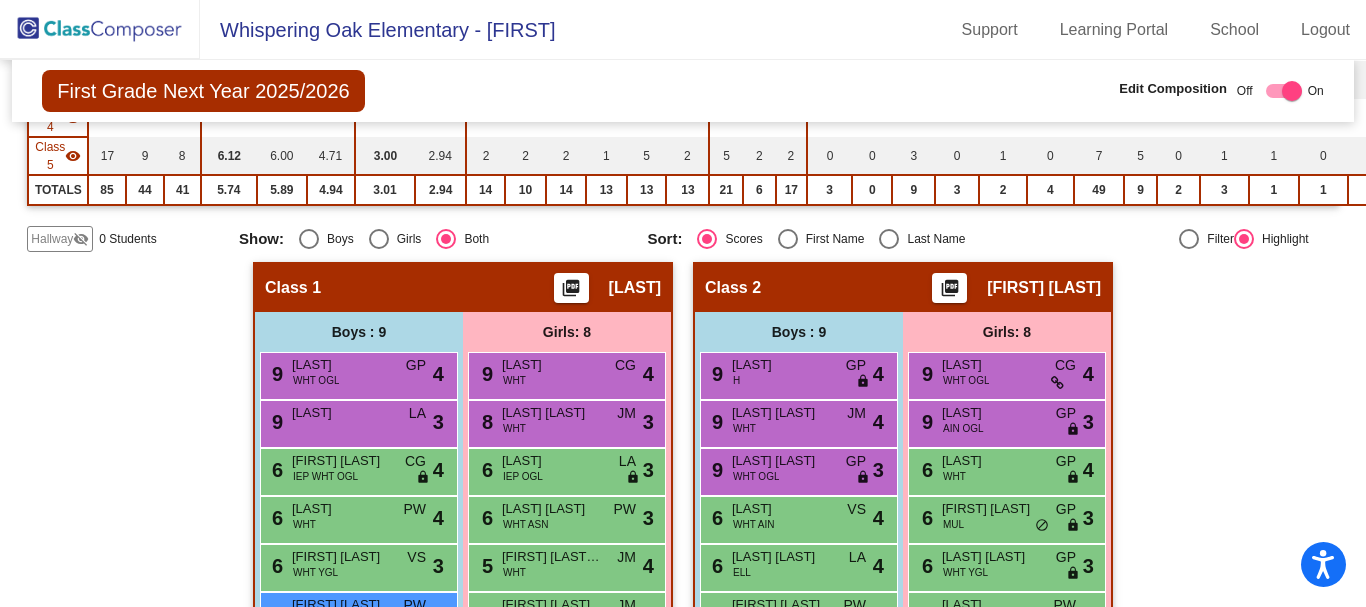 click on "Hallway" 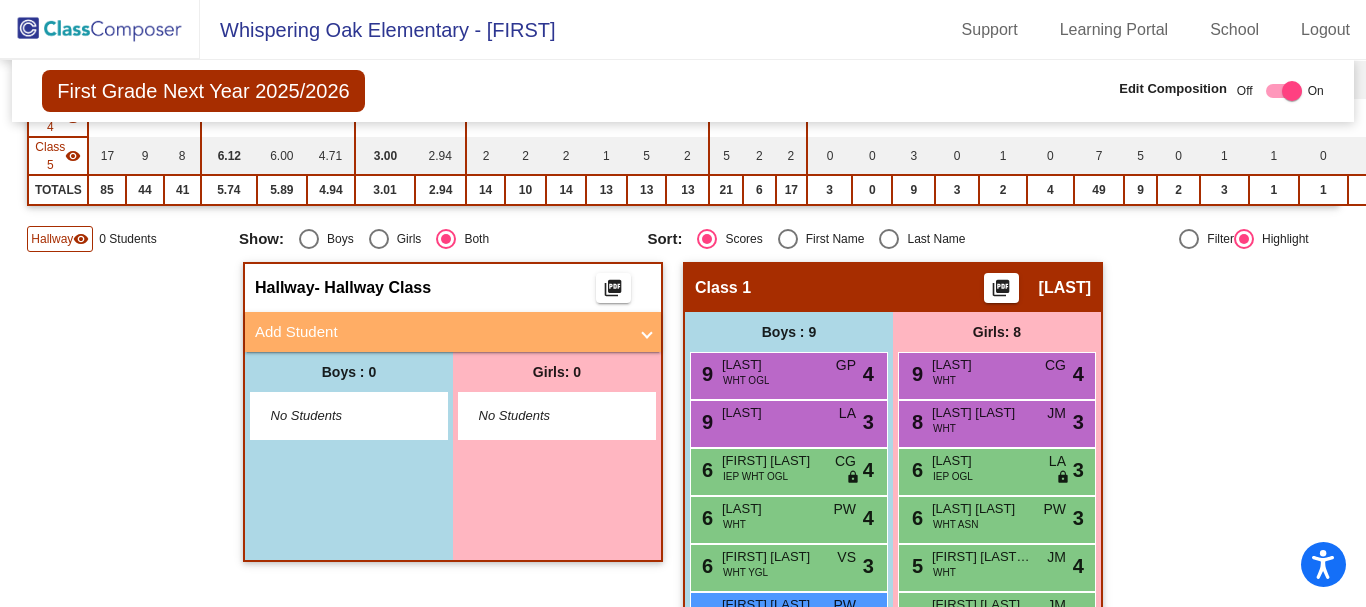 click at bounding box center (647, 332) 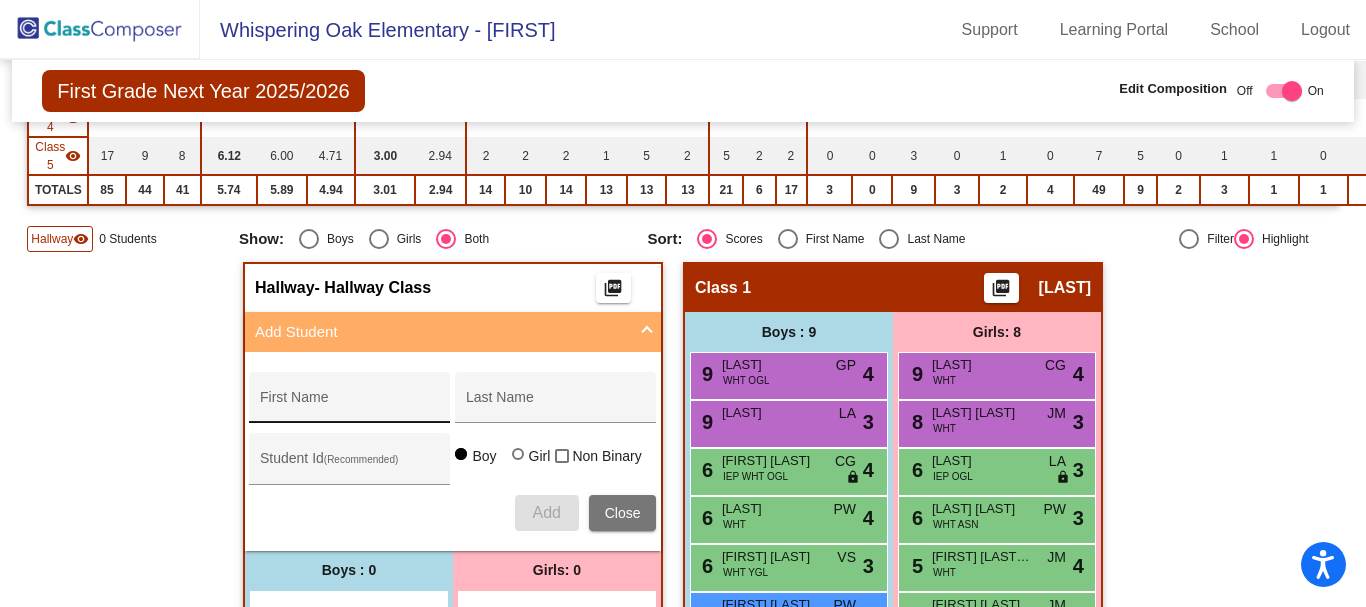 click on "First Name" at bounding box center (350, 405) 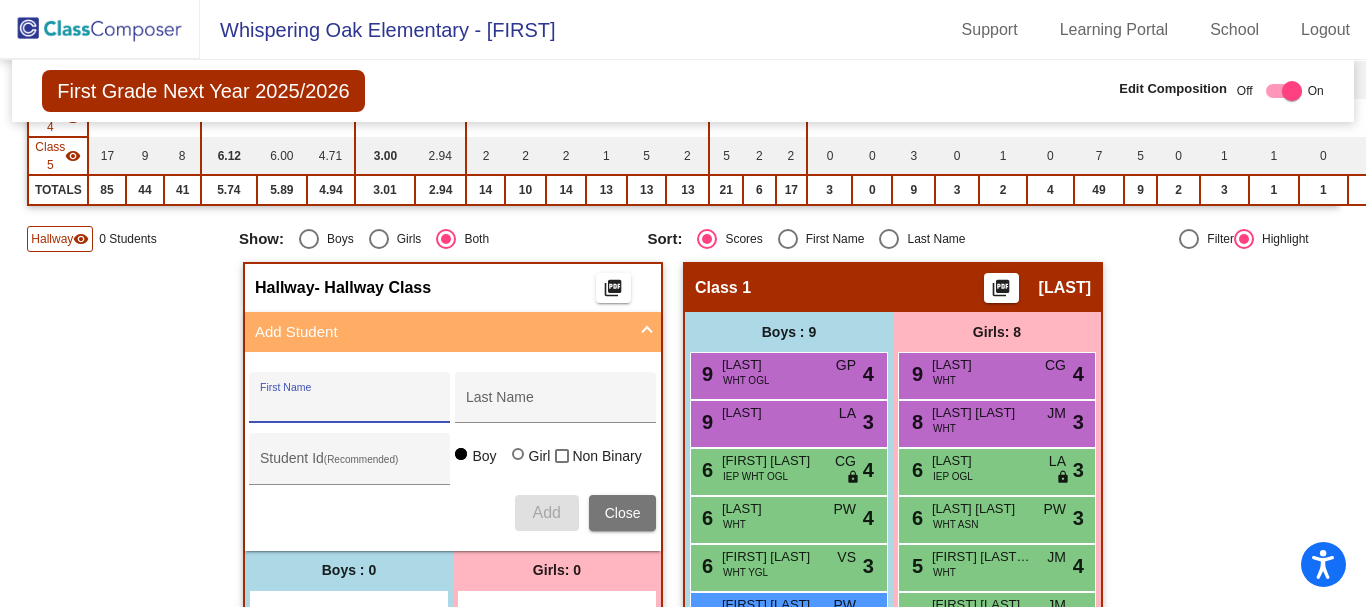 paste on "[FIRST] [LAST]" 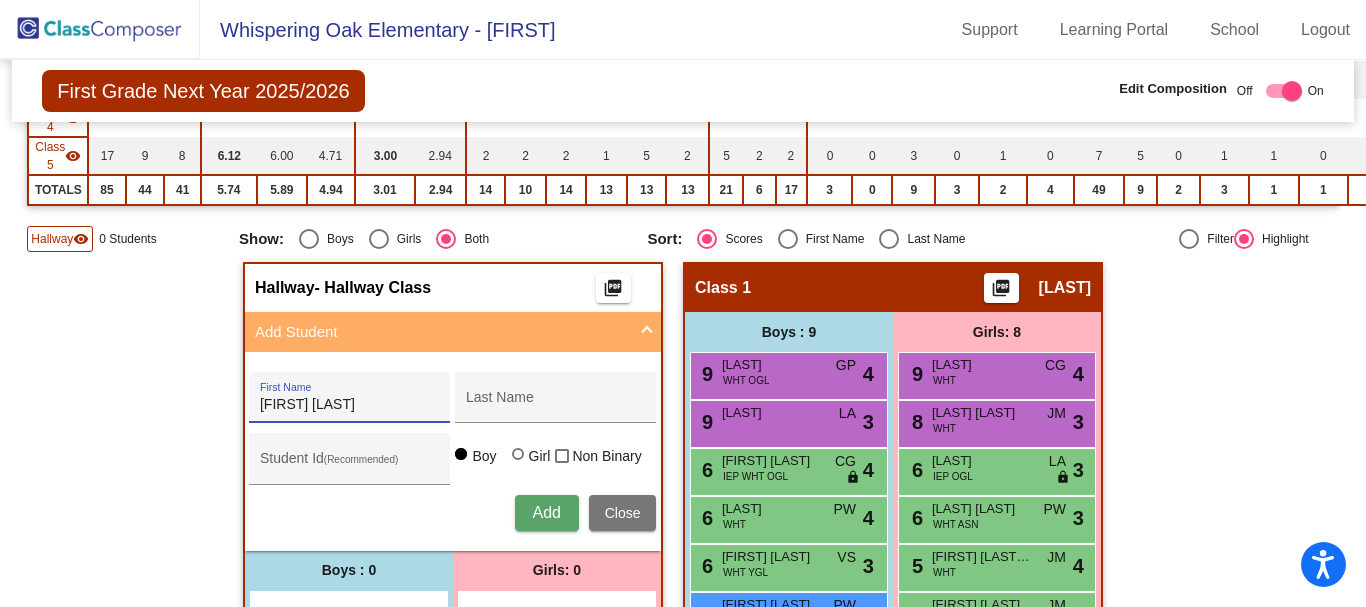type on "[FIRST] [LAST]" 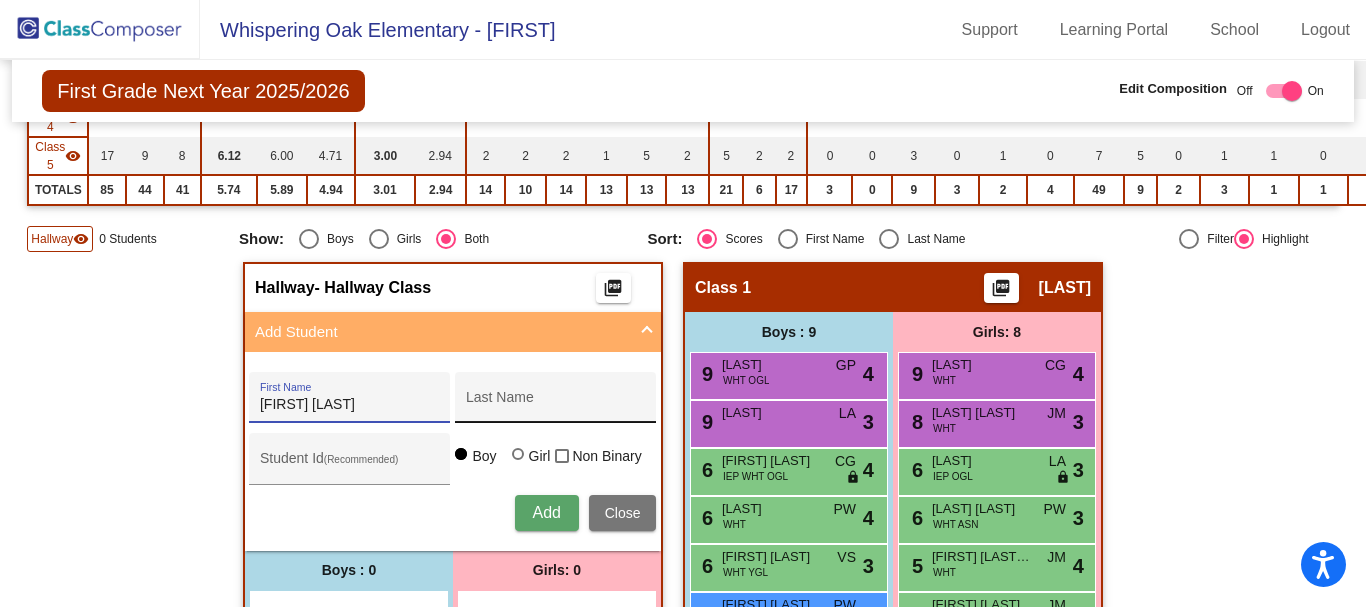 click on "Last Name" at bounding box center (556, 405) 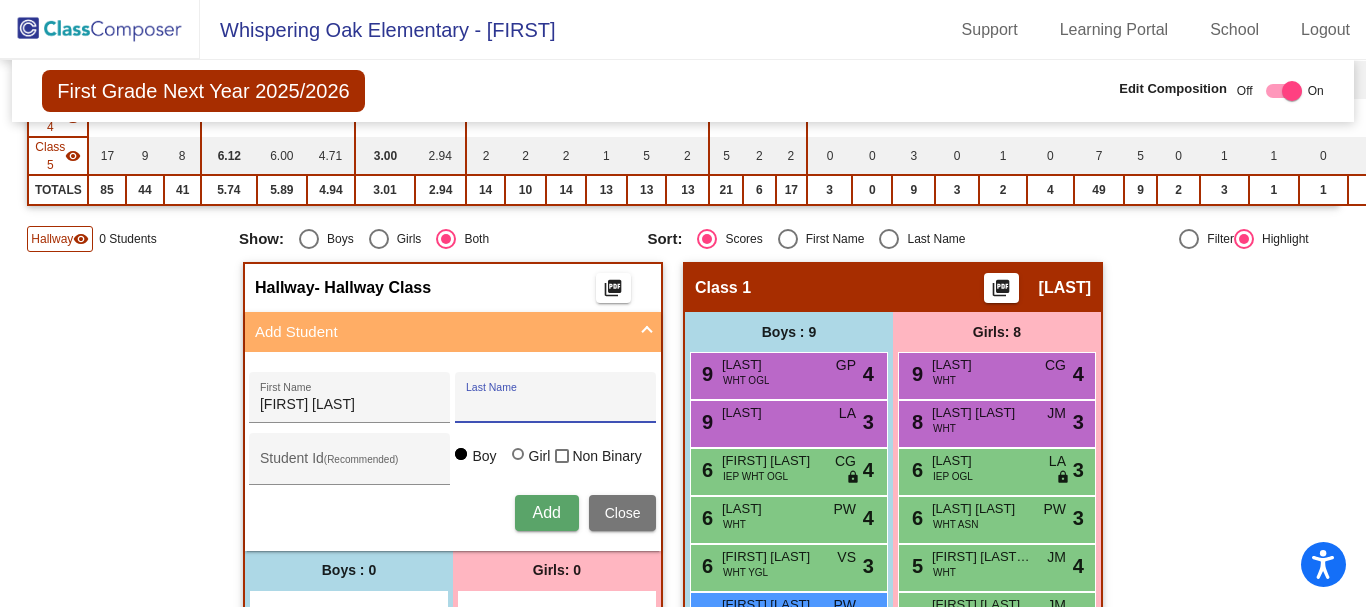 paste on "[FIRST] [LAST]" 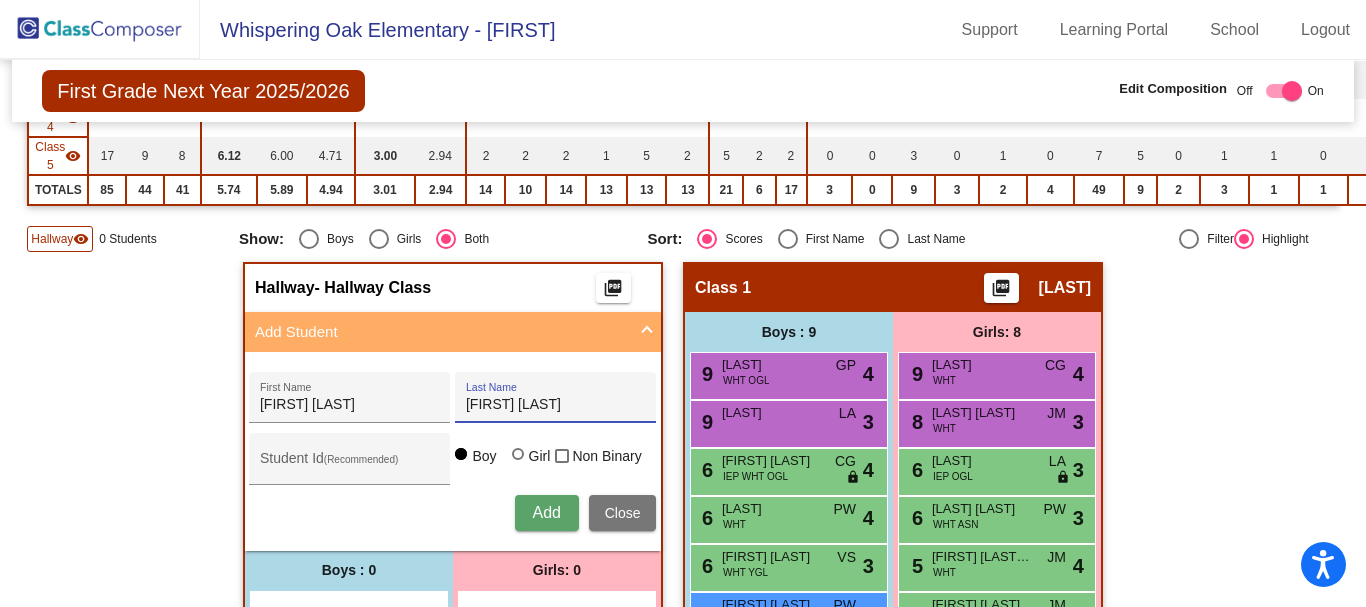 type on "[FIRST] [LAST]" 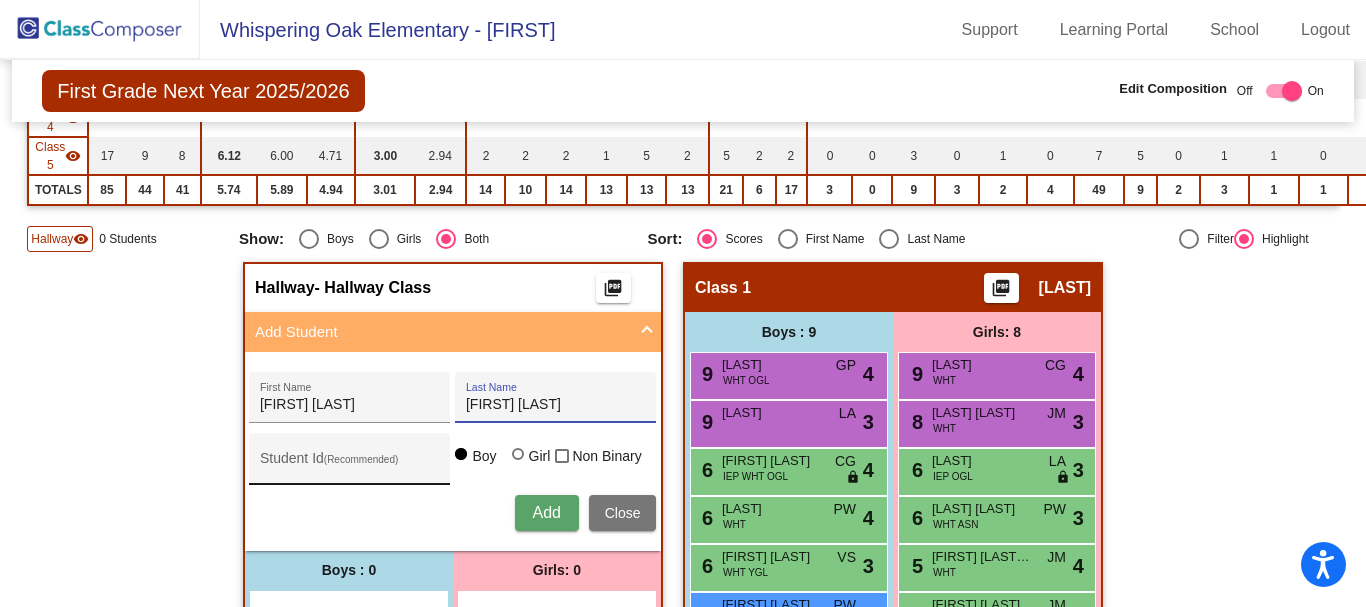 click on "Student Id  (Recommended)" at bounding box center [350, 466] 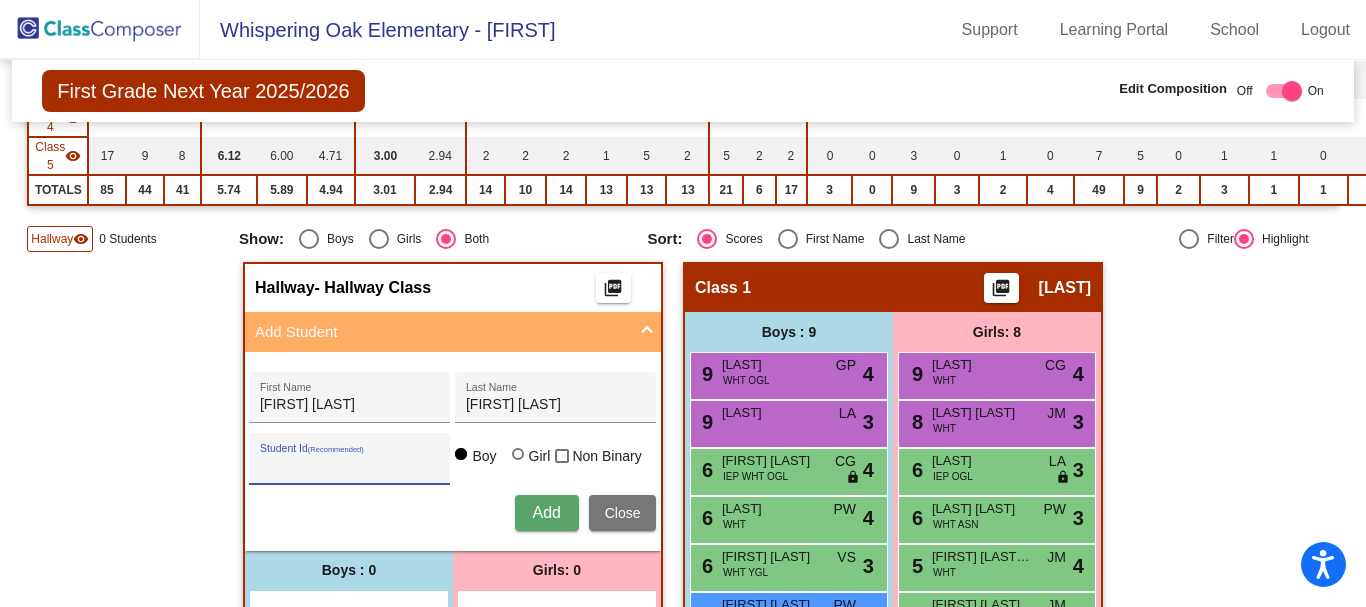 paste on "4807014941" 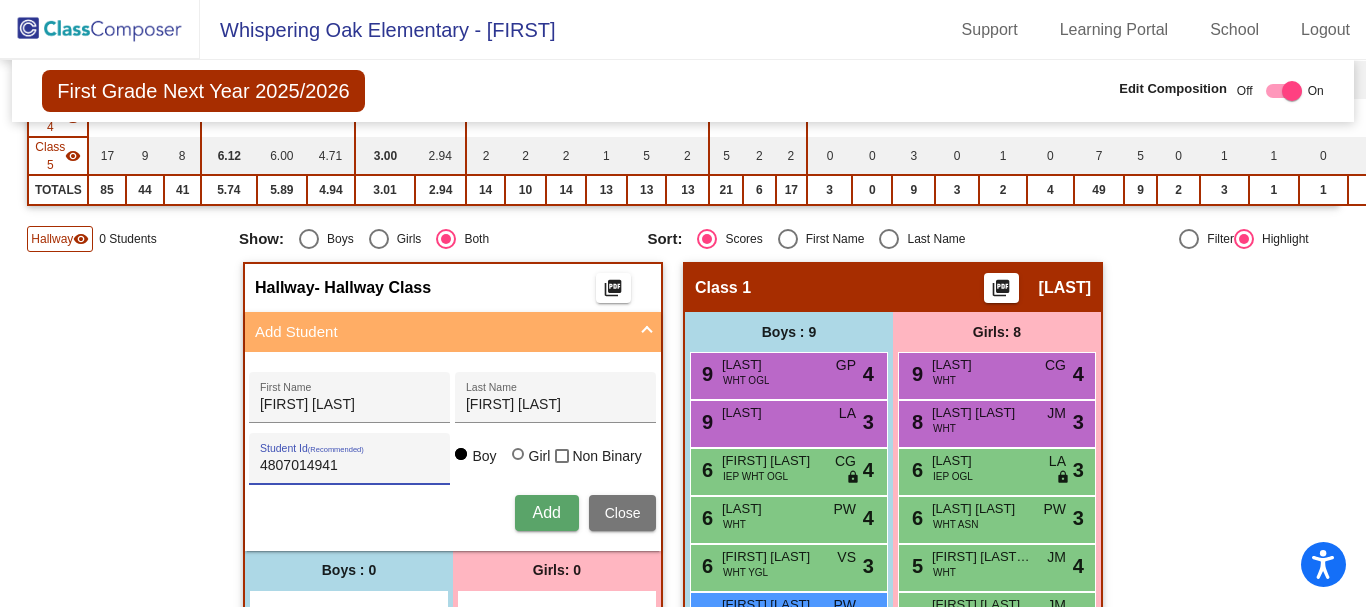 type on "4807014941" 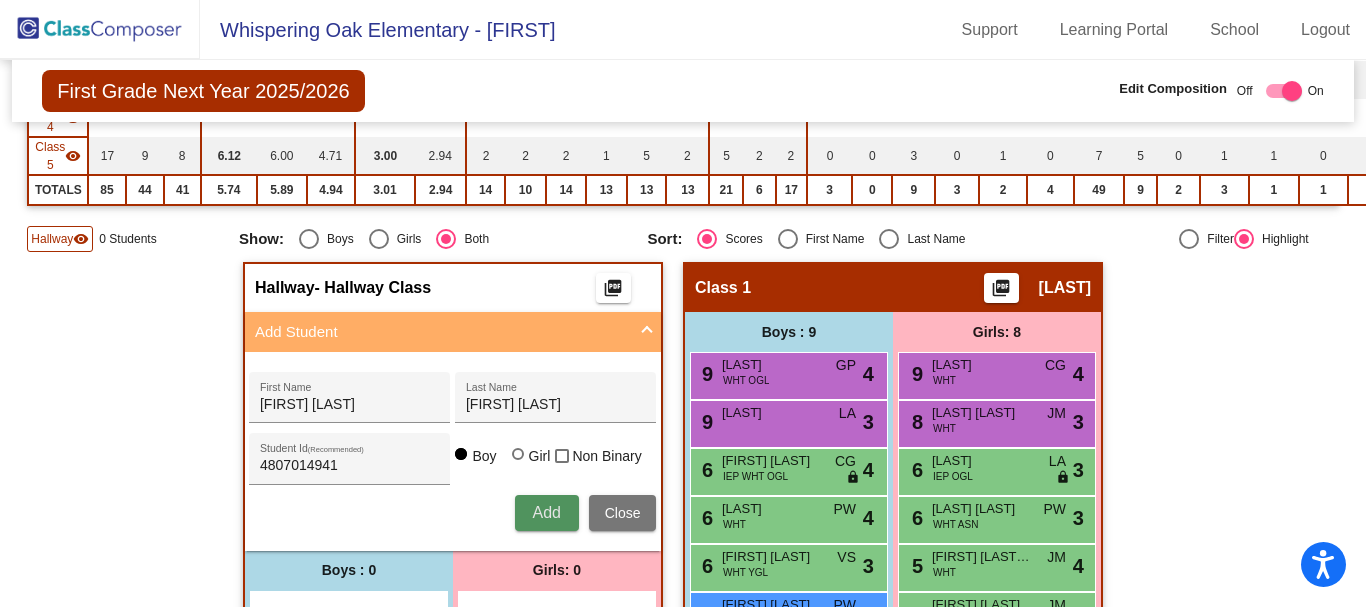 click on "Add" at bounding box center [546, 512] 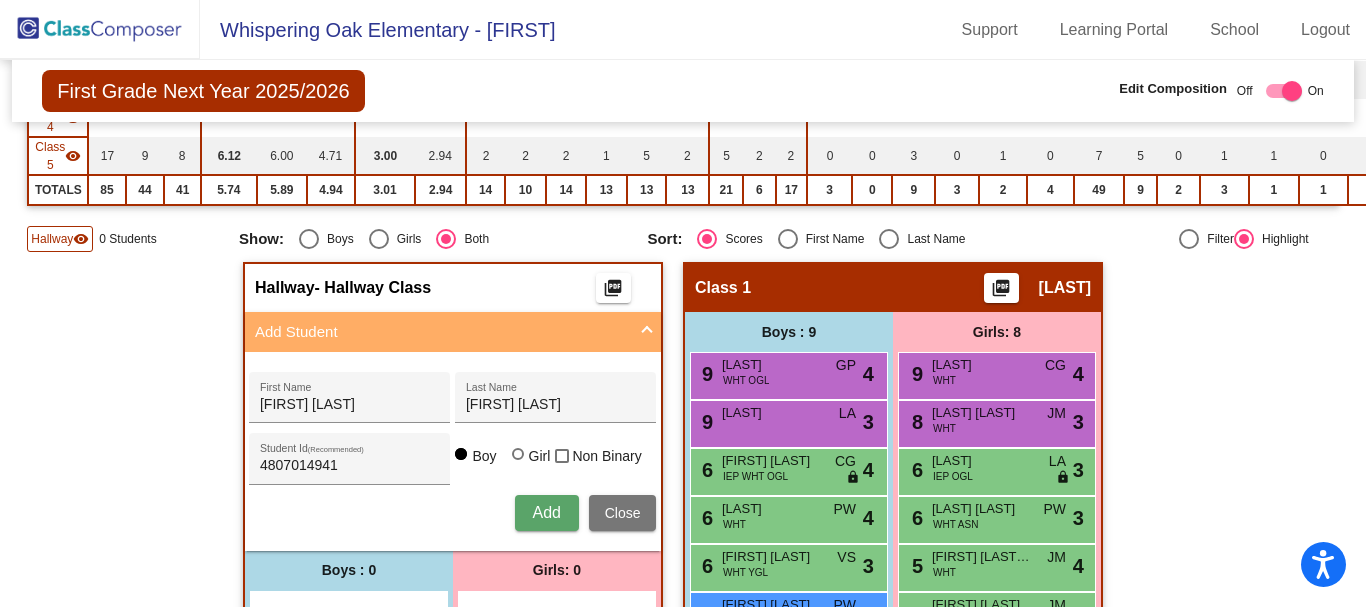 type 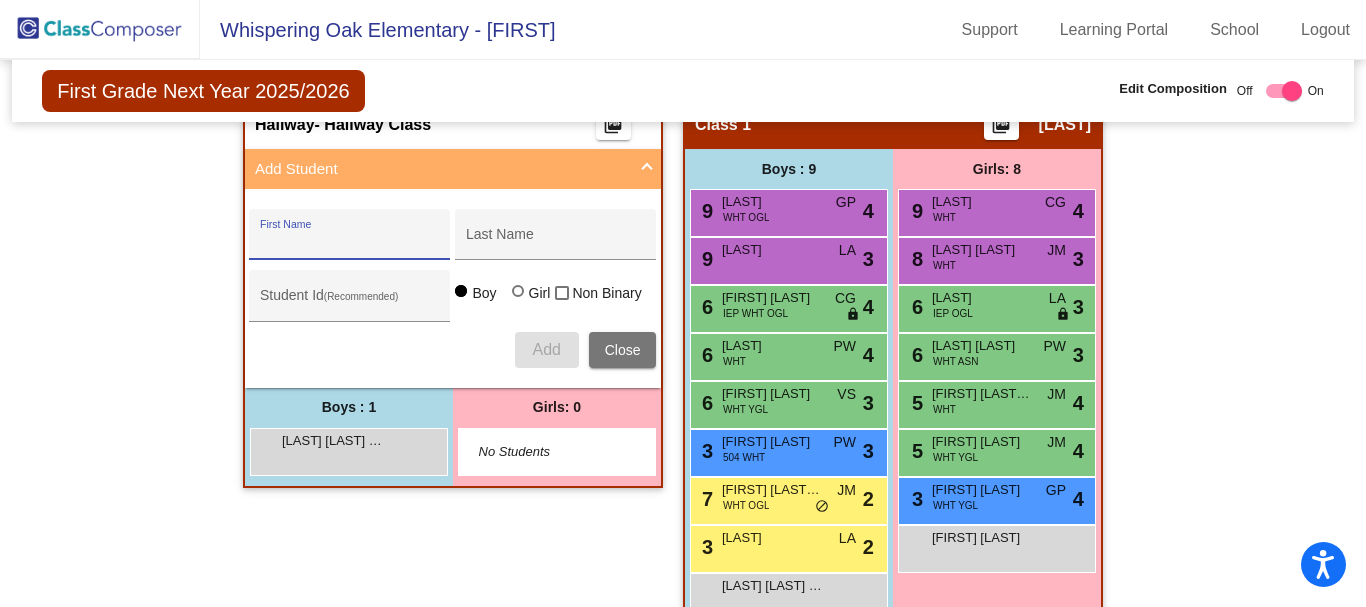 scroll, scrollTop: 546, scrollLeft: 0, axis: vertical 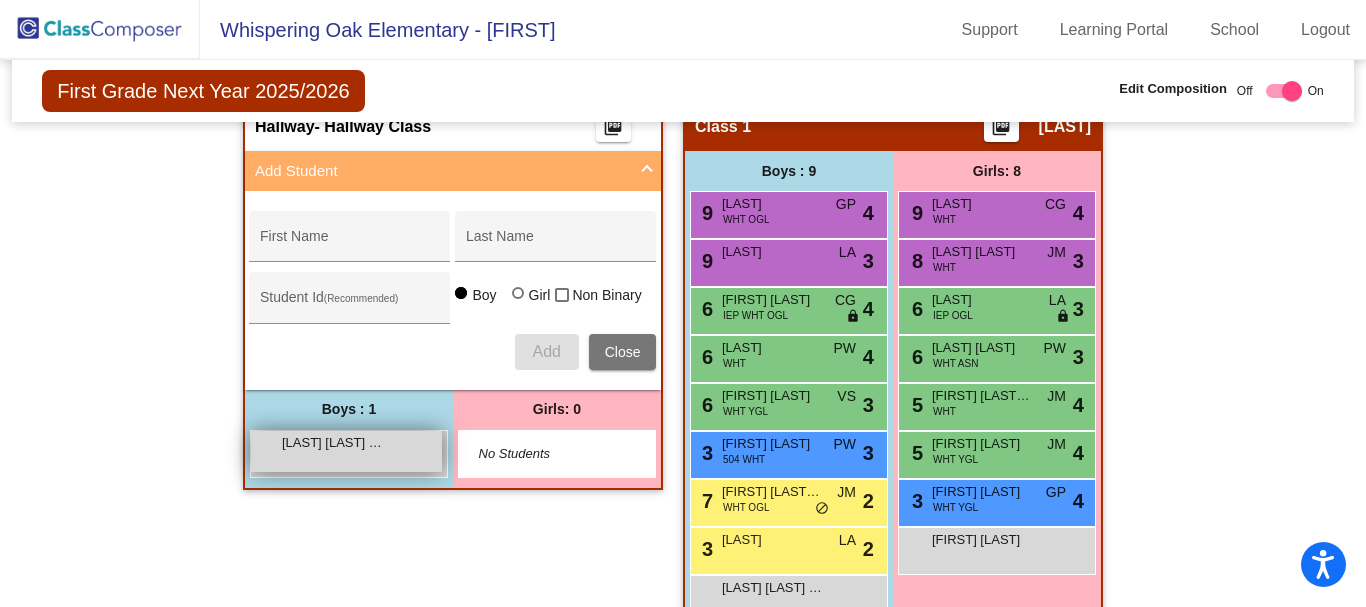click on "[LAST] [LAST] [LAST] [LAST]" at bounding box center [346, 451] 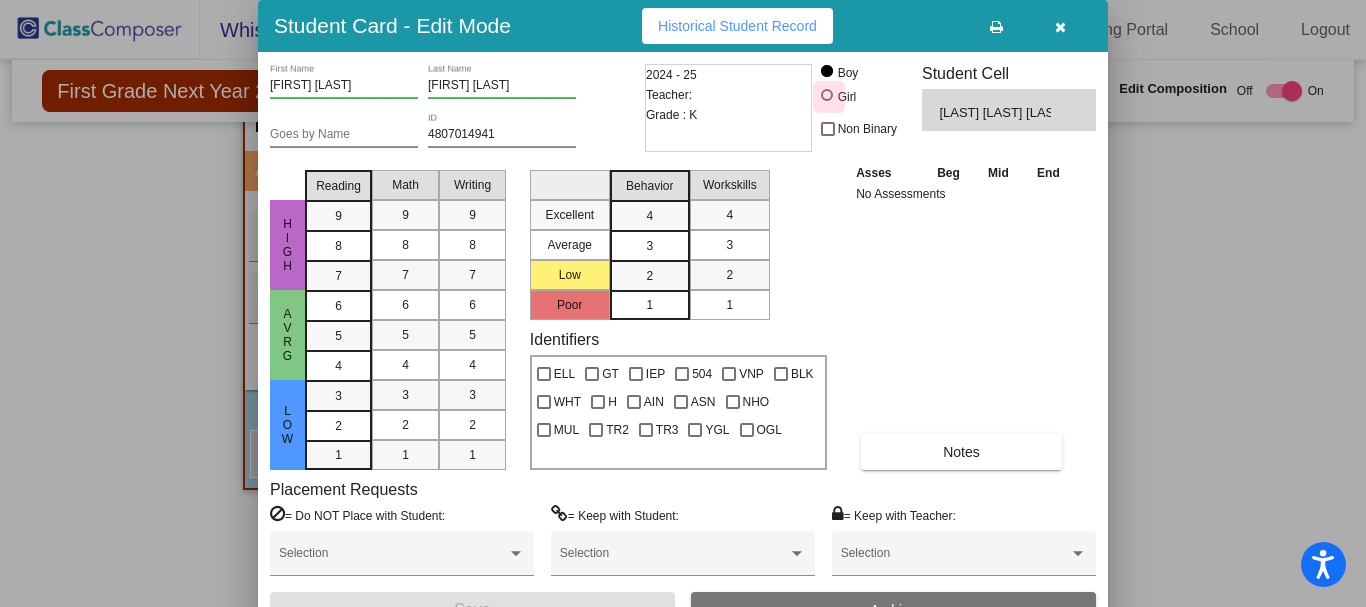 click at bounding box center (827, 95) 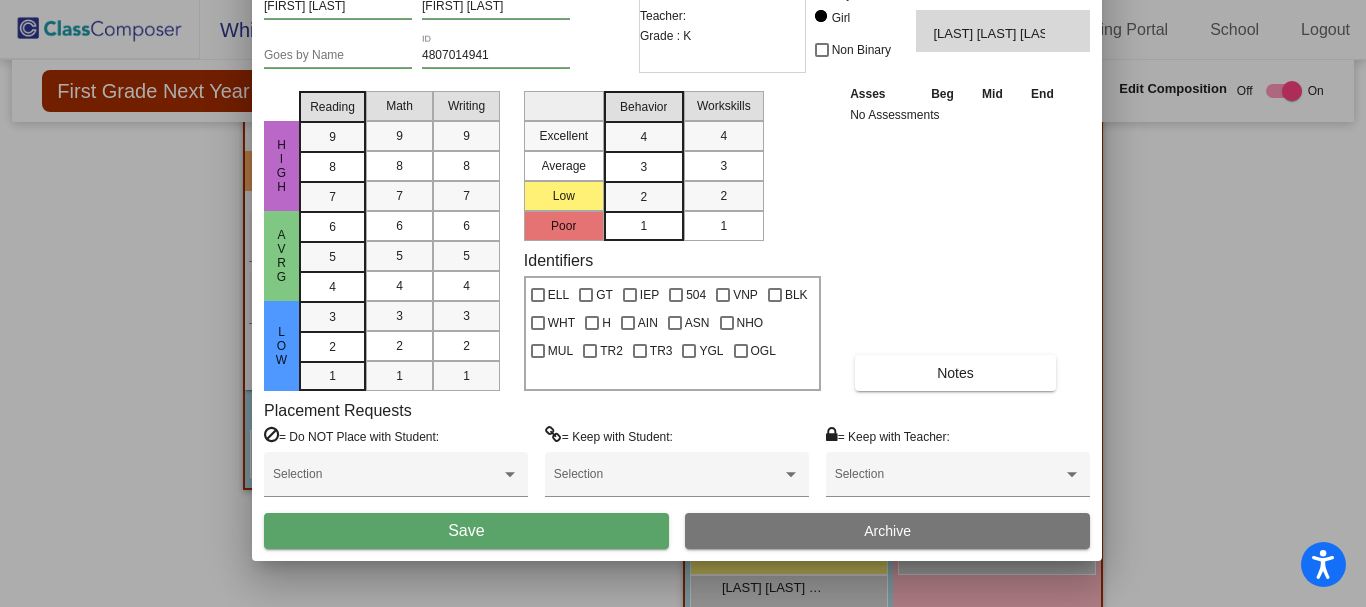 drag, startPoint x: 605, startPoint y: 24, endPoint x: 596, endPoint y: -53, distance: 77.52419 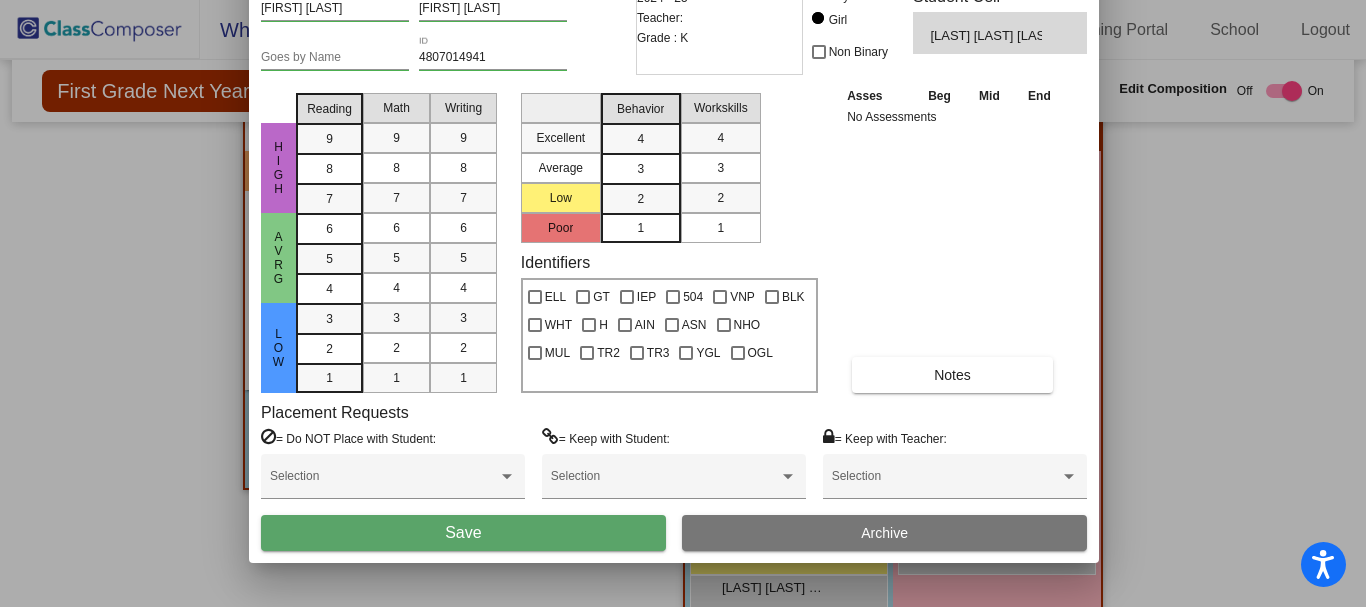 click on "Save" at bounding box center (463, 533) 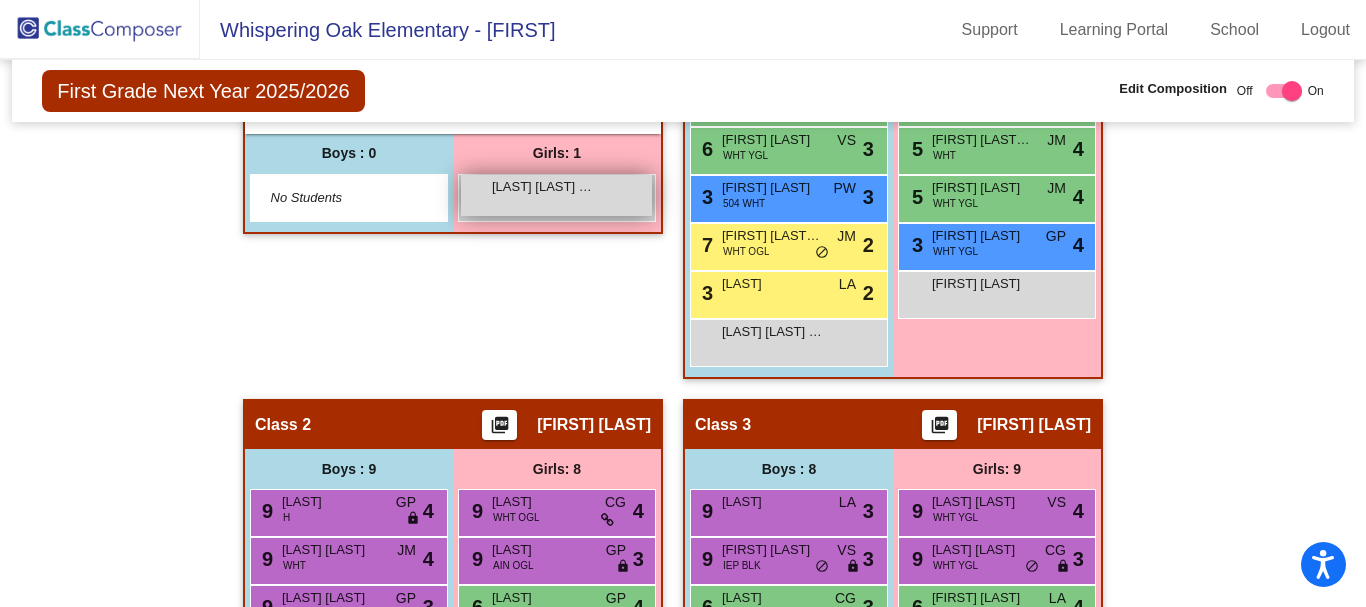scroll, scrollTop: 764, scrollLeft: 0, axis: vertical 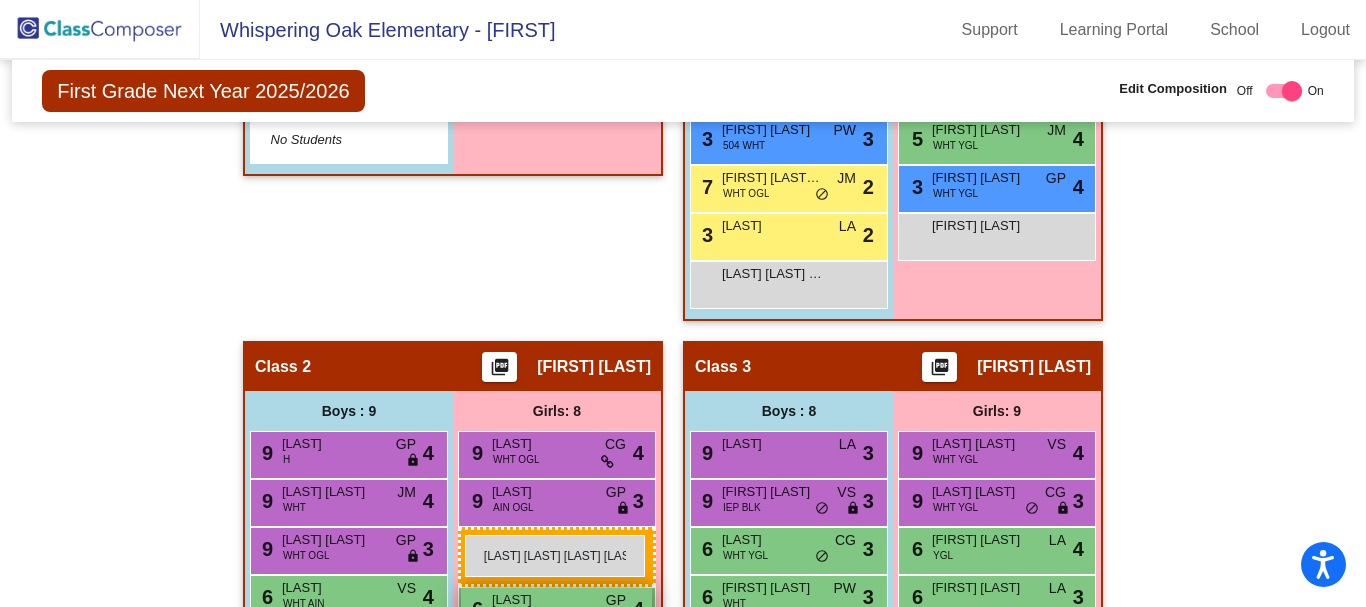 drag, startPoint x: 548, startPoint y: 237, endPoint x: 465, endPoint y: 538, distance: 312.2339 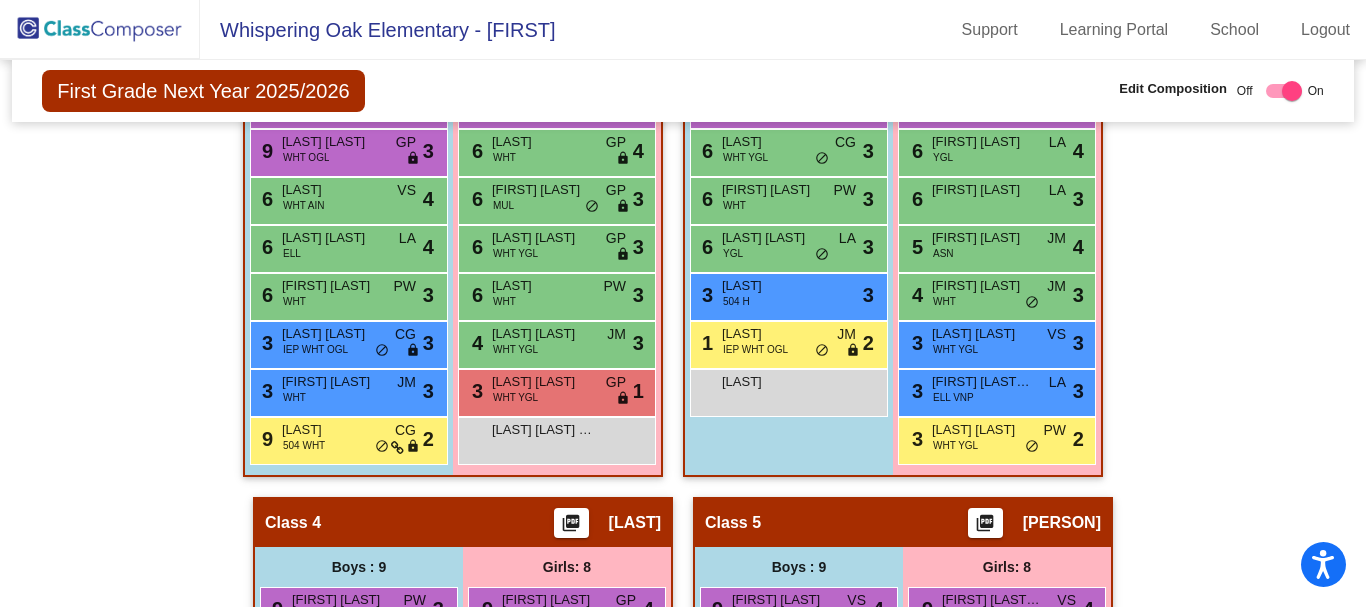 scroll, scrollTop: 1260, scrollLeft: 0, axis: vertical 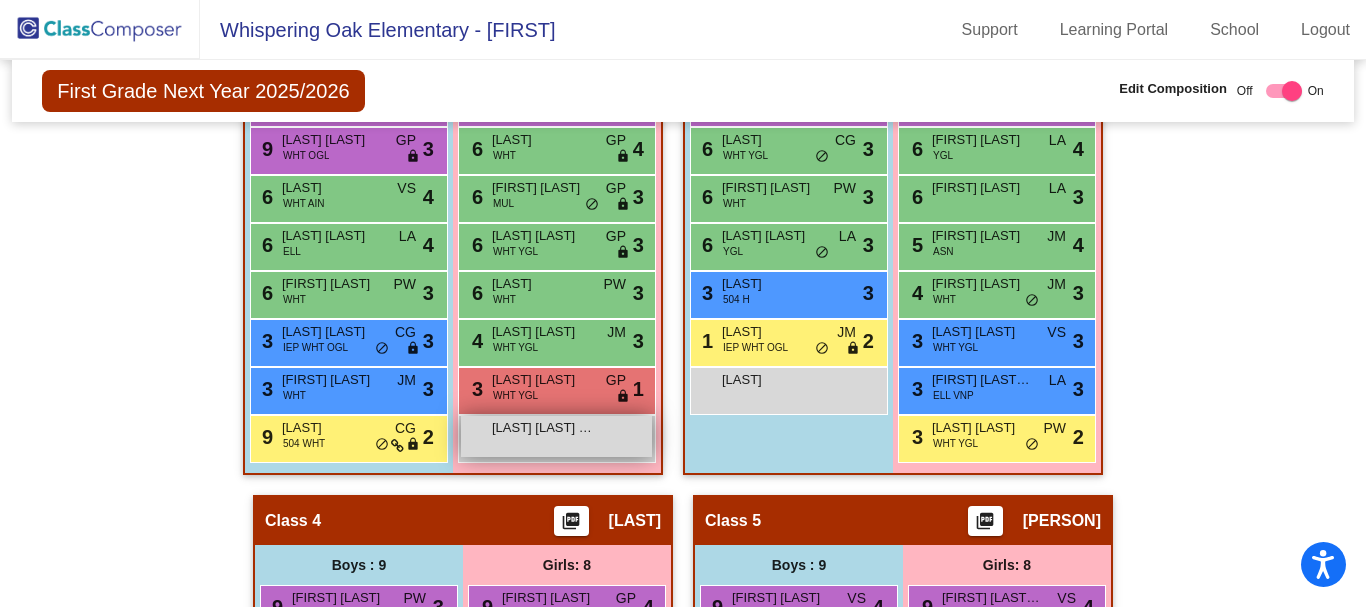 click on "[LAST] [LAST] [LAST] [LAST]" at bounding box center [542, 428] 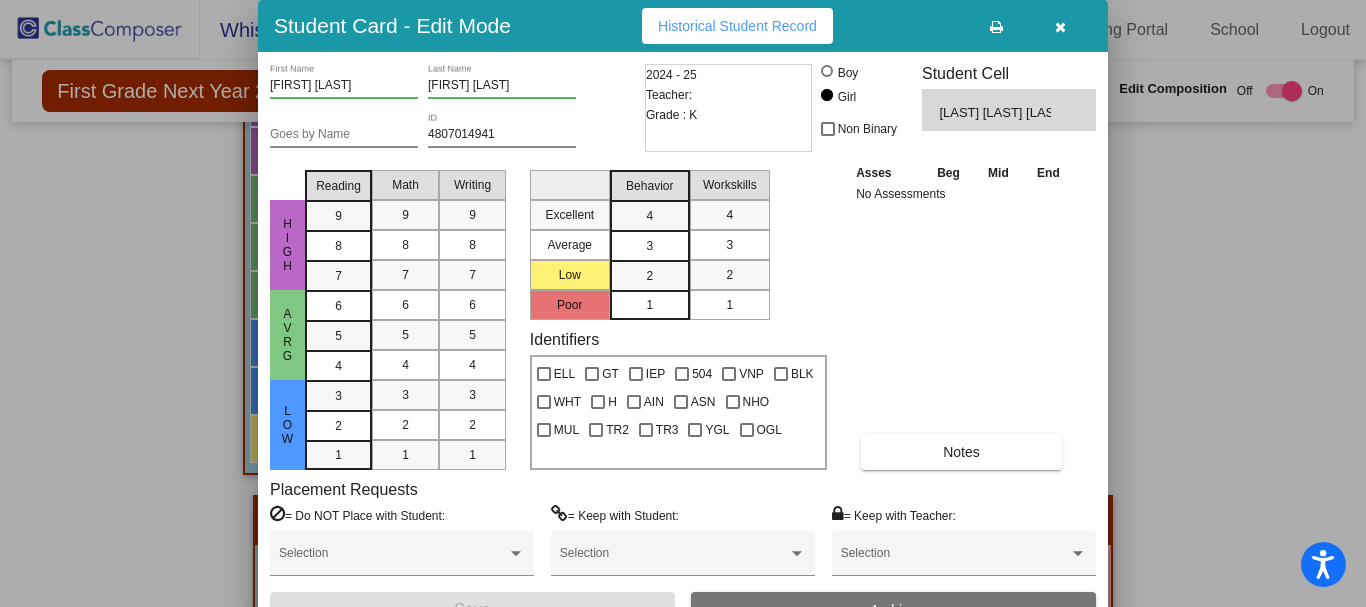 click at bounding box center (1060, 27) 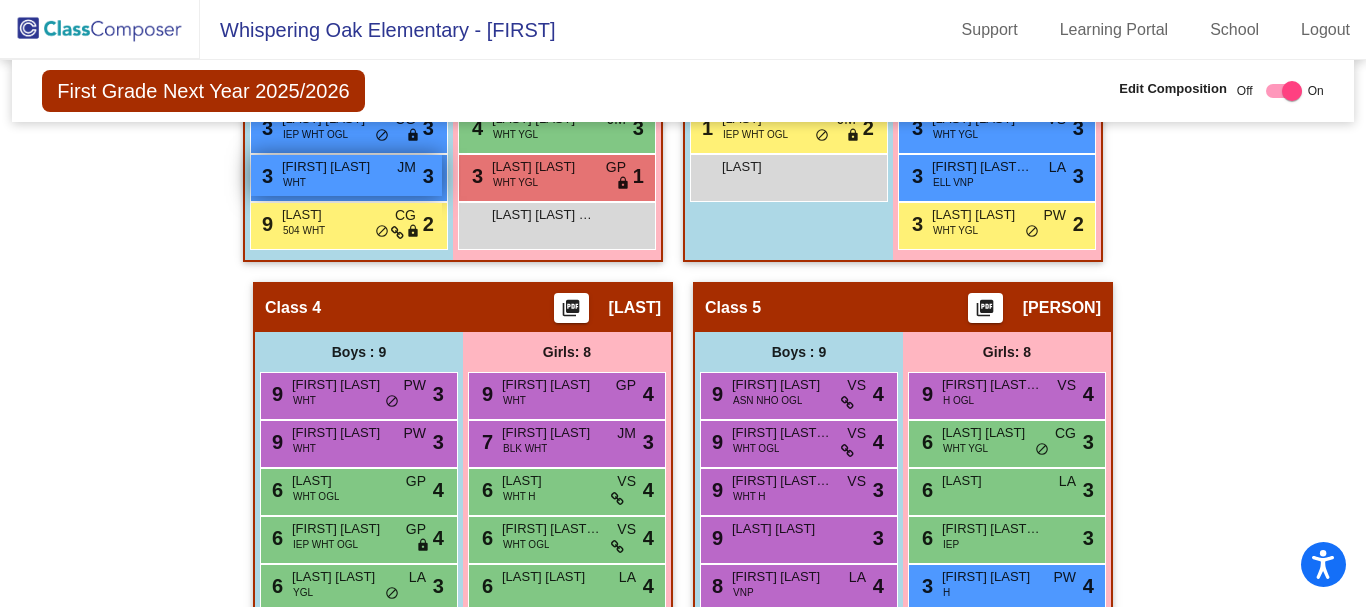 scroll, scrollTop: 1412, scrollLeft: 0, axis: vertical 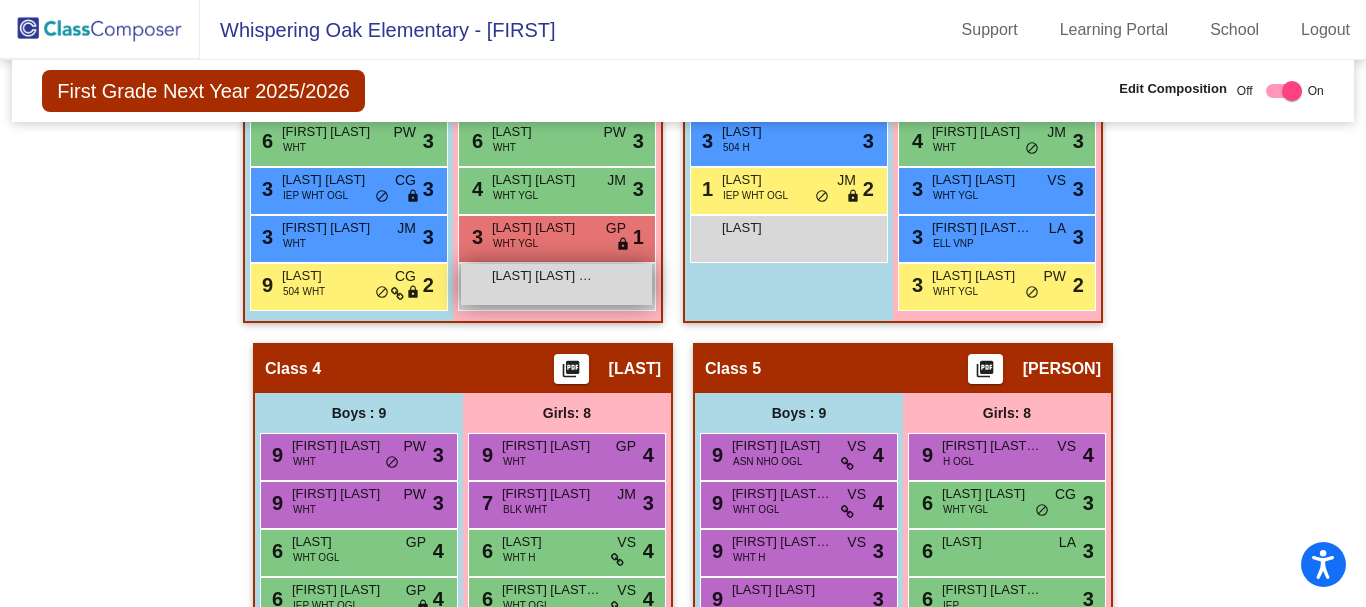 click on "[LAST] [LAST] [LAST] [LAST]" at bounding box center (556, 284) 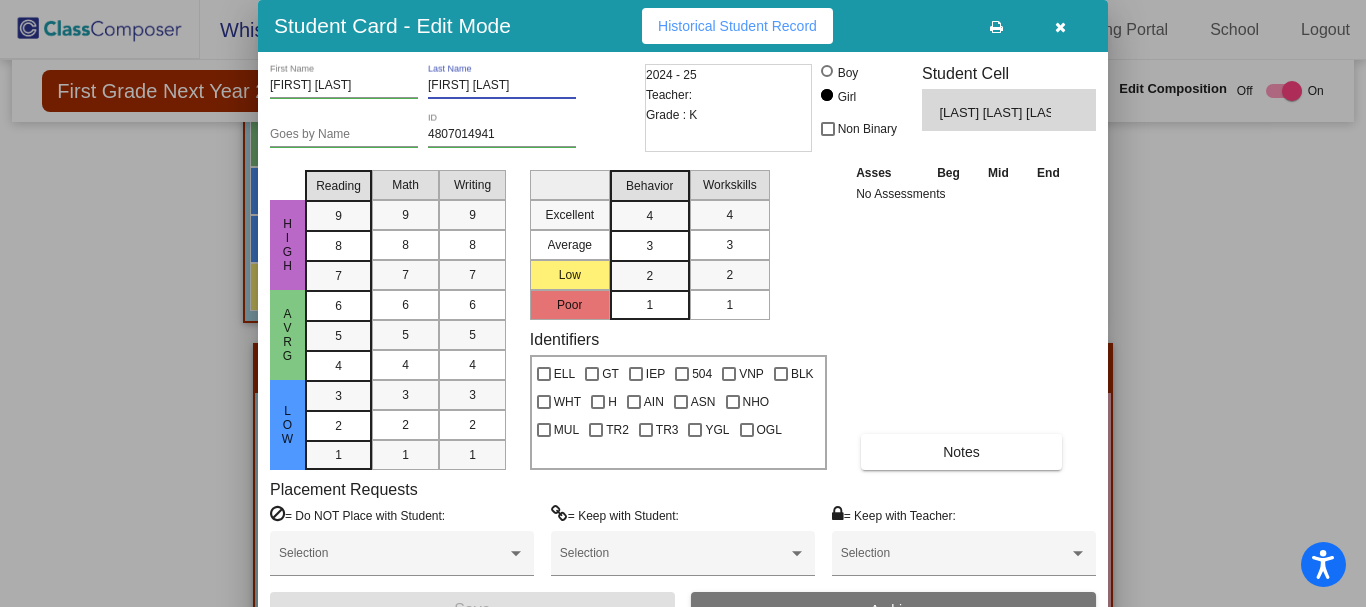 drag, startPoint x: 494, startPoint y: 82, endPoint x: 420, endPoint y: 84, distance: 74.02702 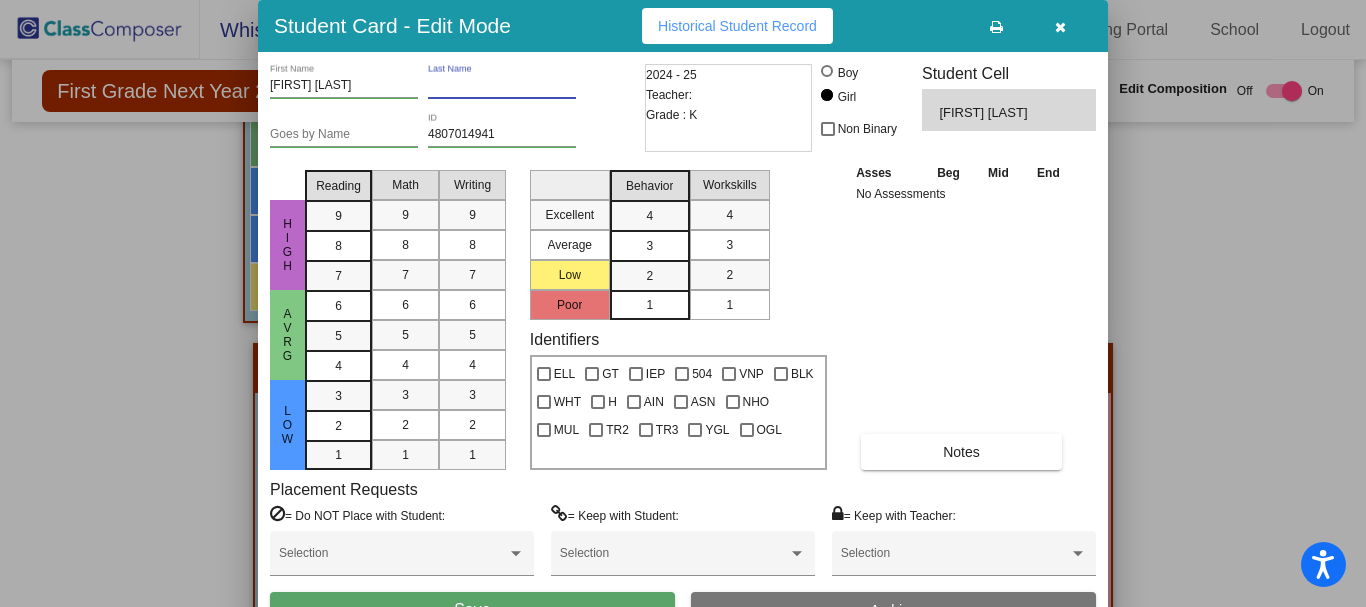 paste on "Nascimento" 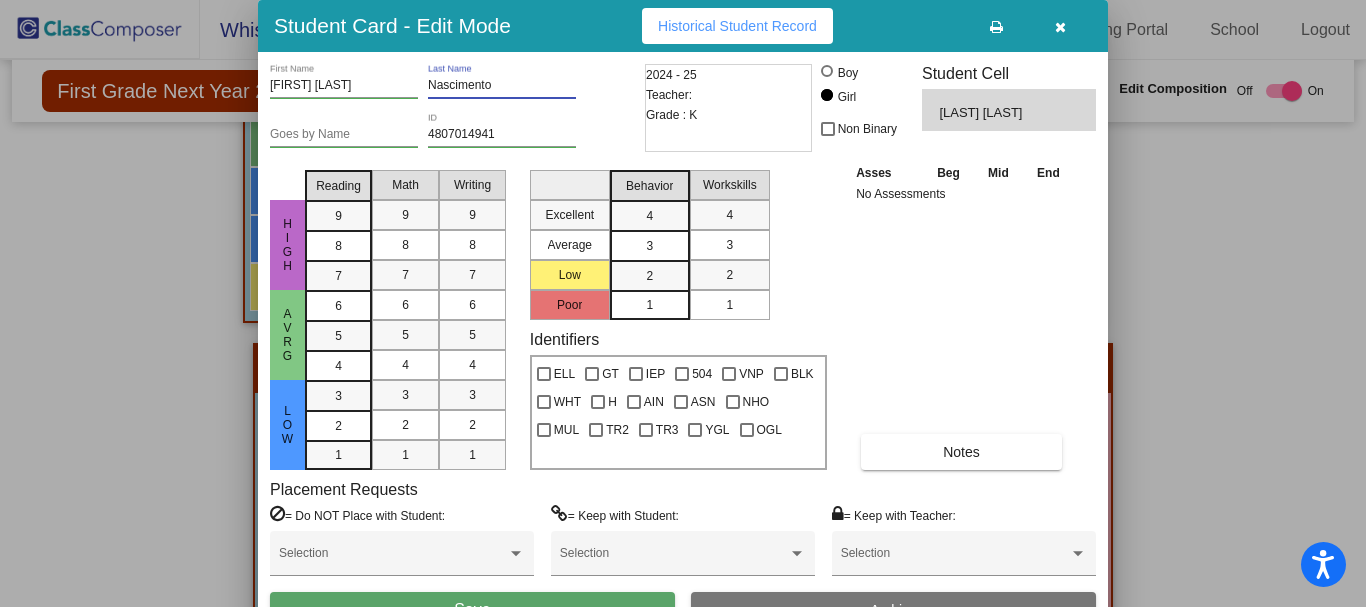 type on "Nascimento" 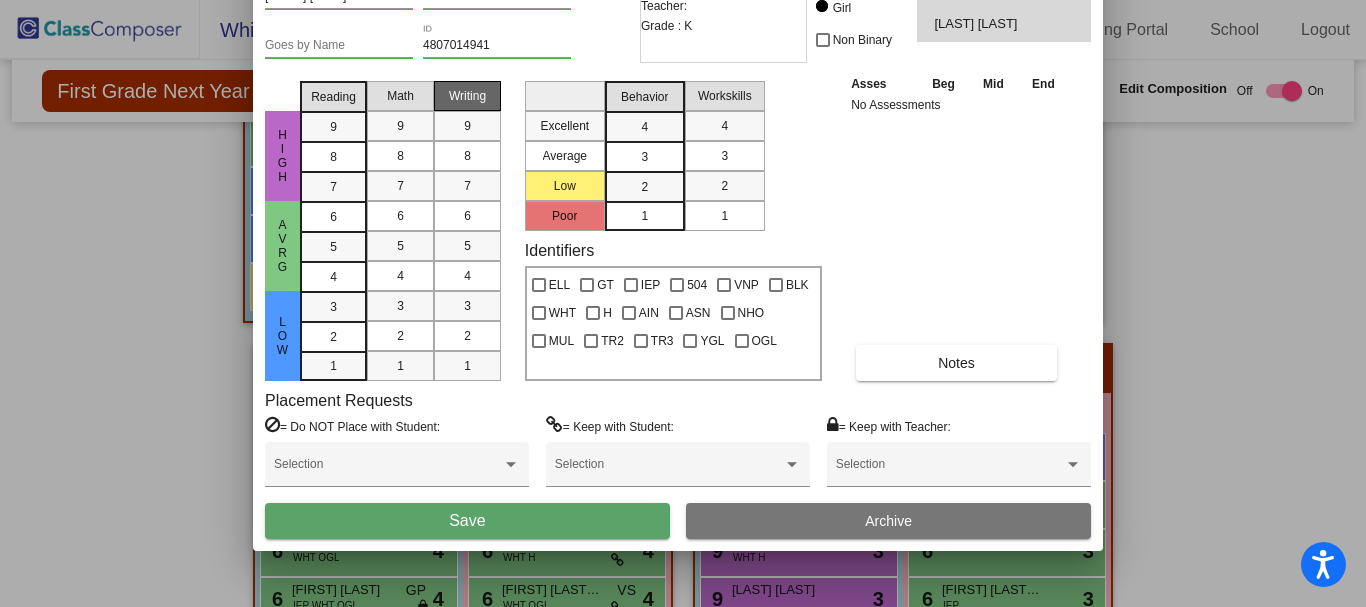 drag, startPoint x: 521, startPoint y: 28, endPoint x: 484, endPoint y: 112, distance: 91.787796 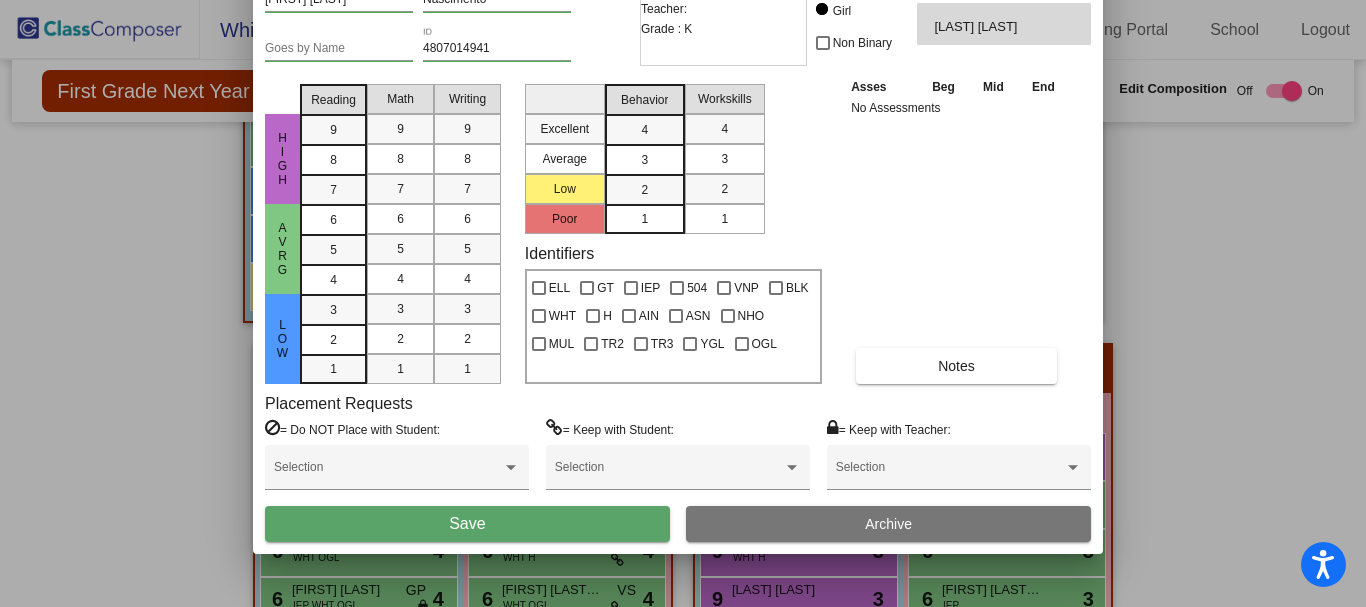 click on "Save" at bounding box center (467, 523) 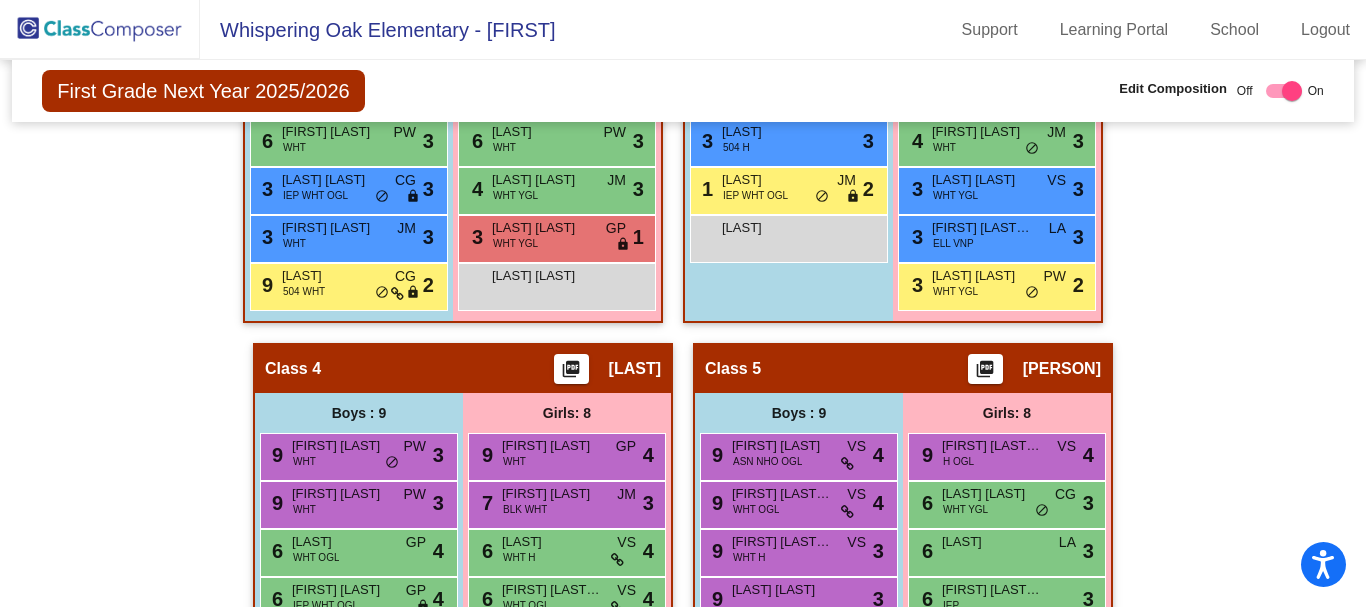 click 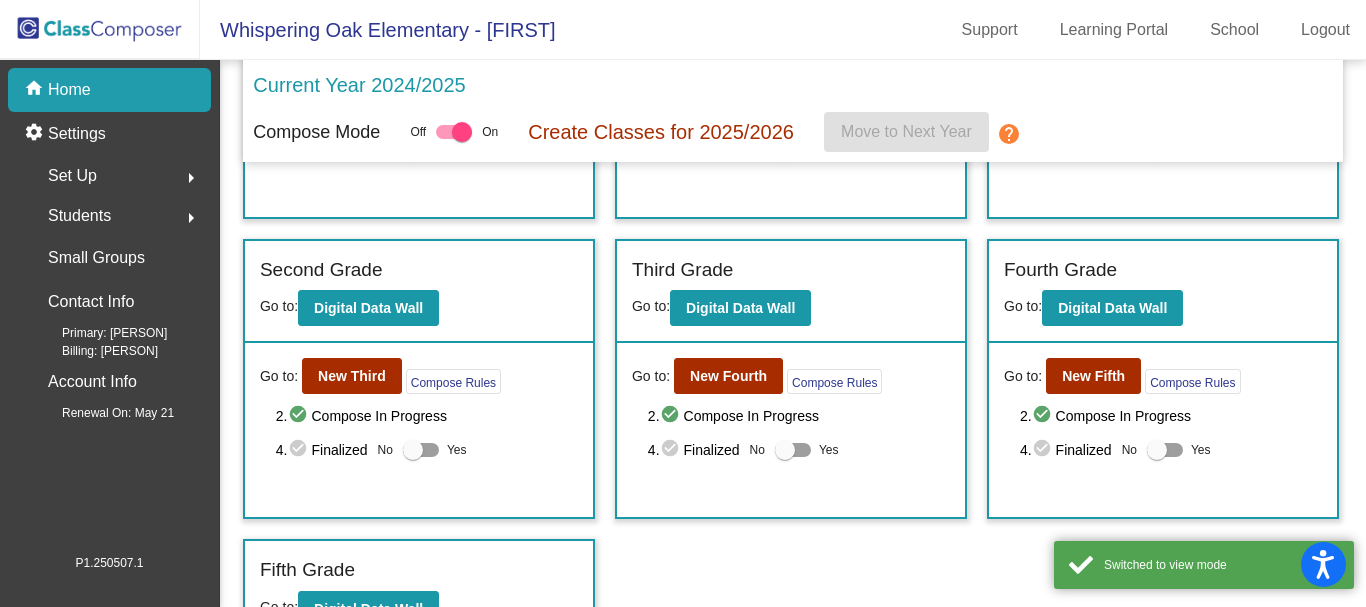 scroll, scrollTop: 275, scrollLeft: 0, axis: vertical 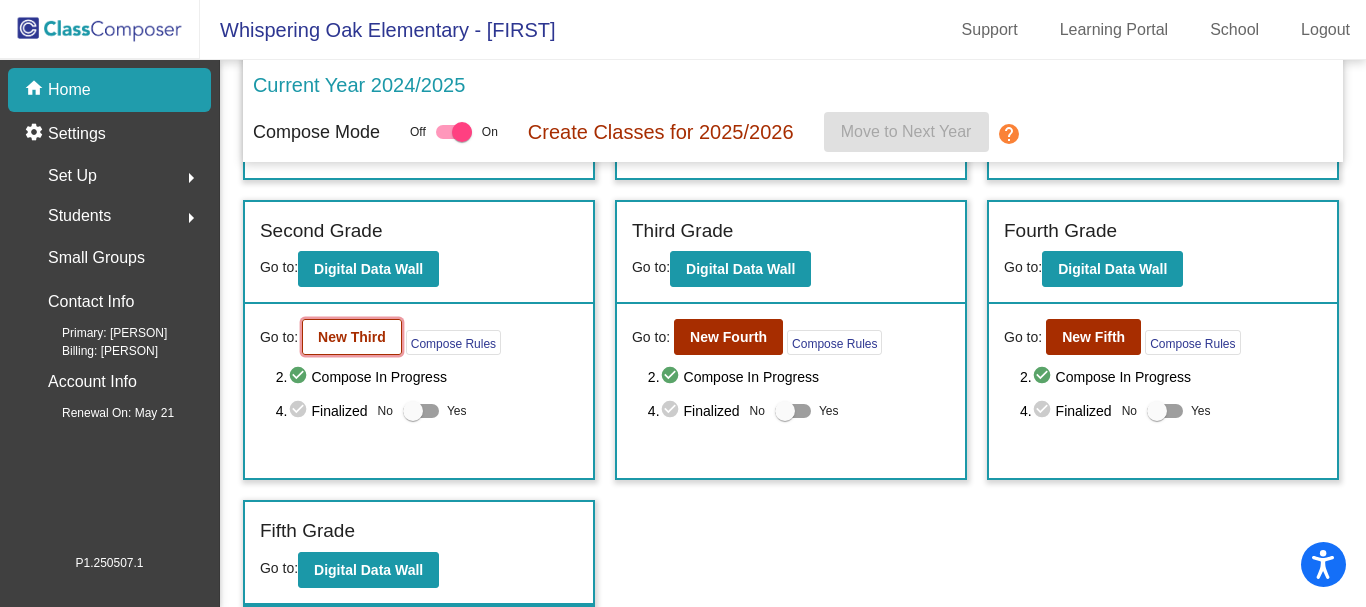 click on "New Third" 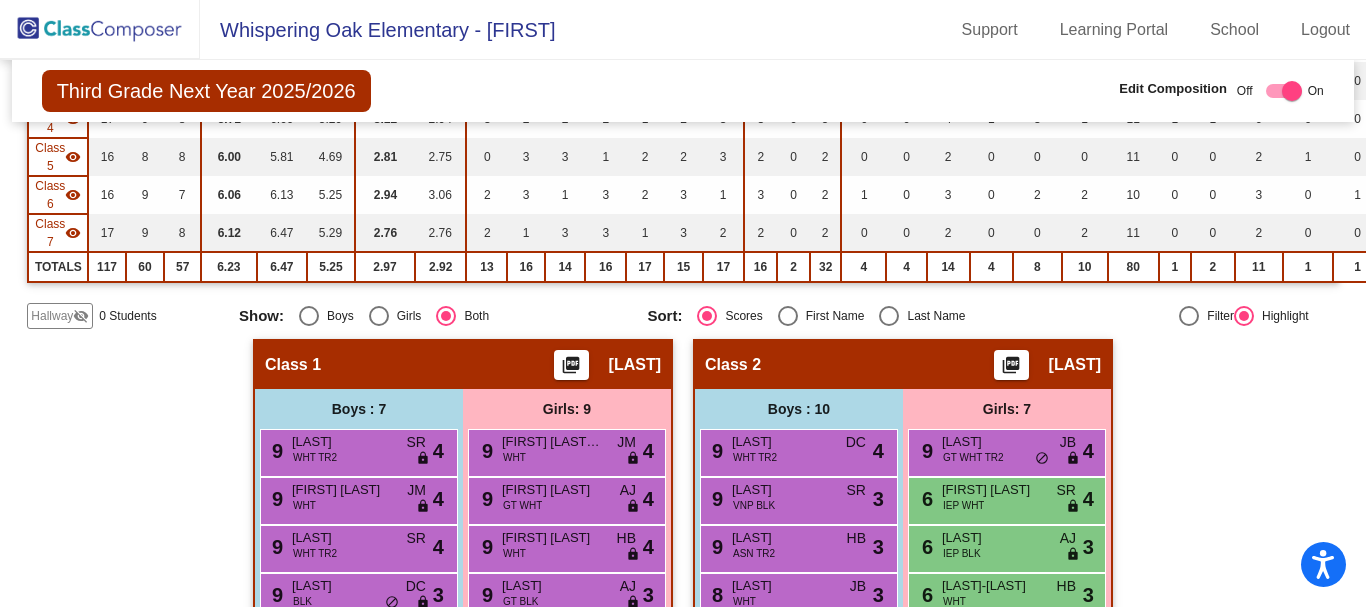 scroll, scrollTop: 400, scrollLeft: 0, axis: vertical 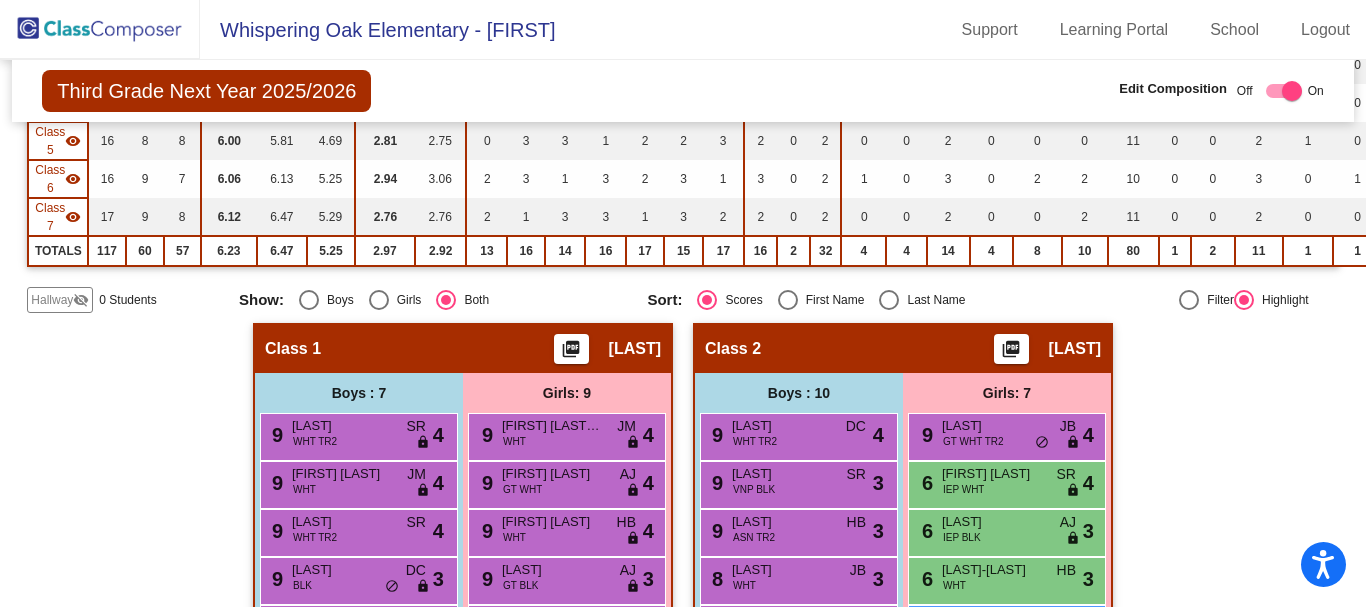 click on "Hallway" 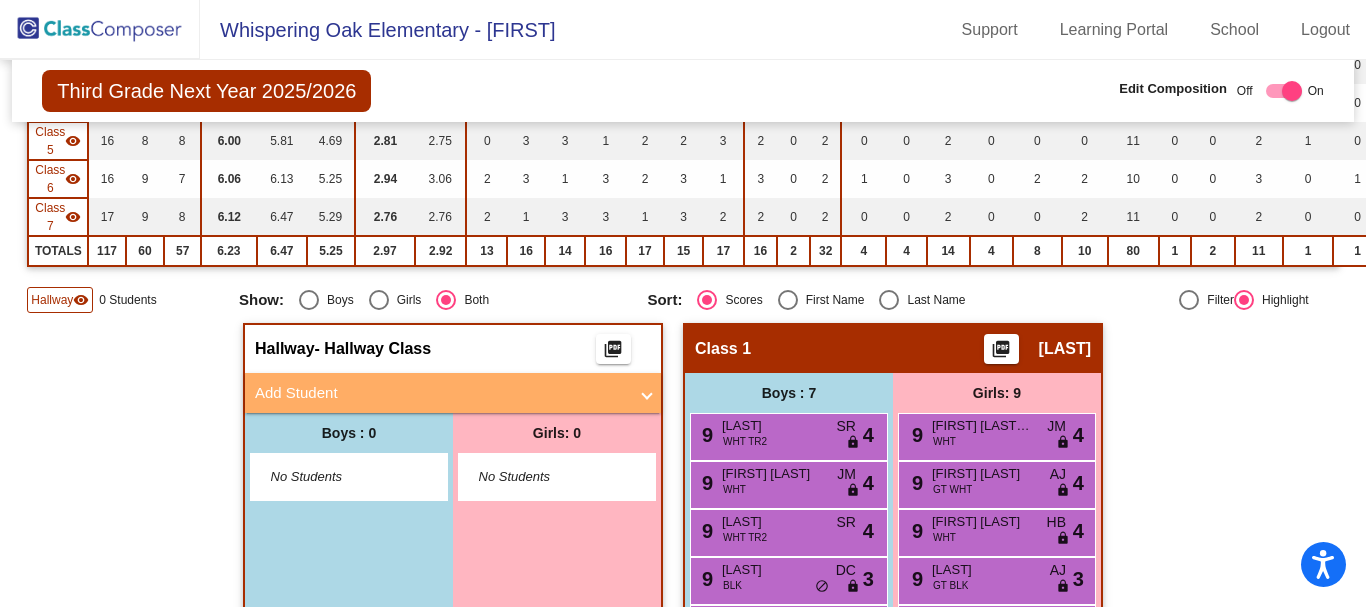 click at bounding box center (647, 393) 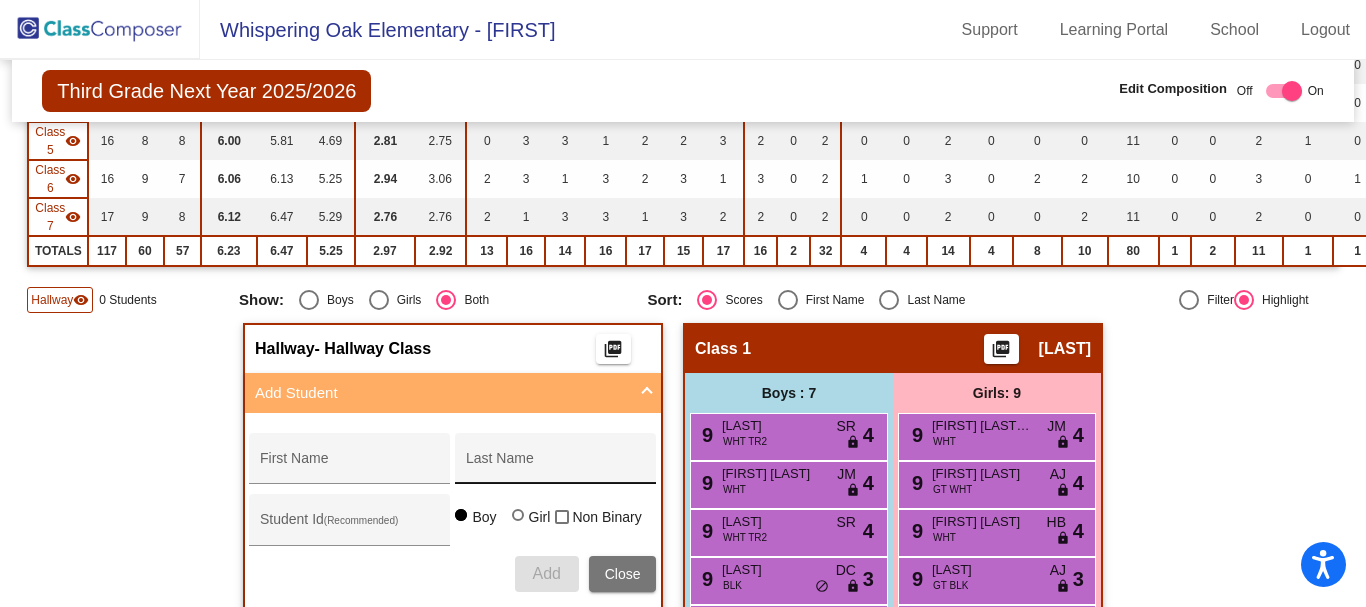 click on "Last Name" at bounding box center (556, 466) 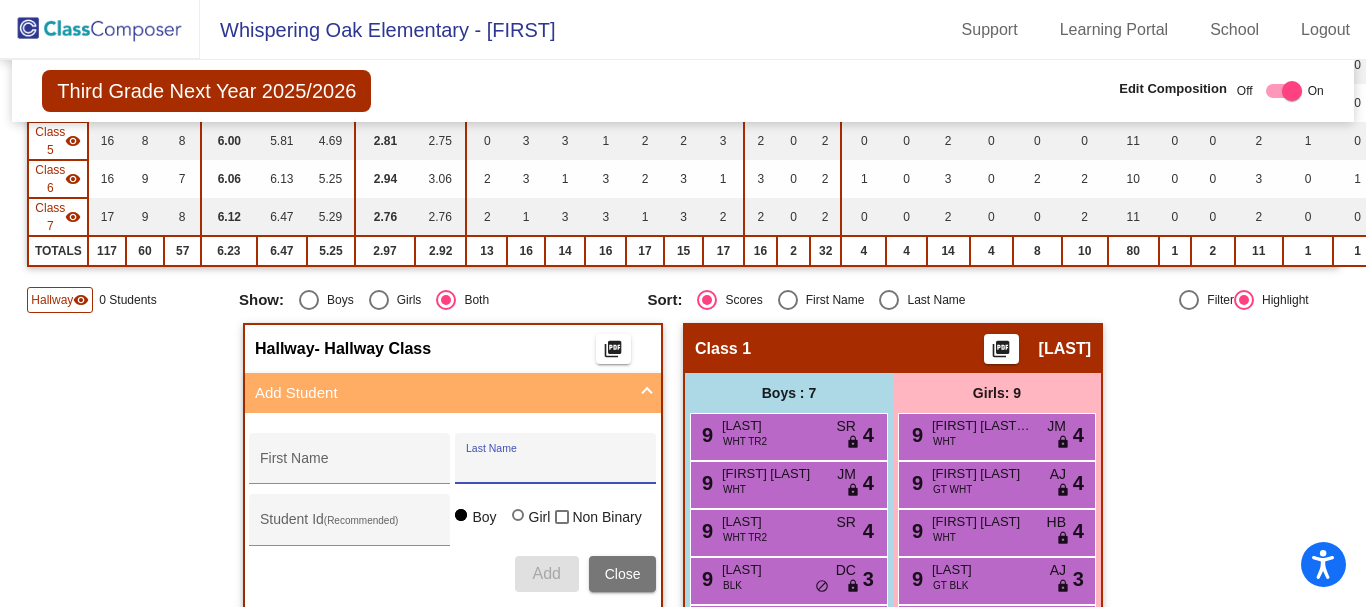 paste on "Kota" 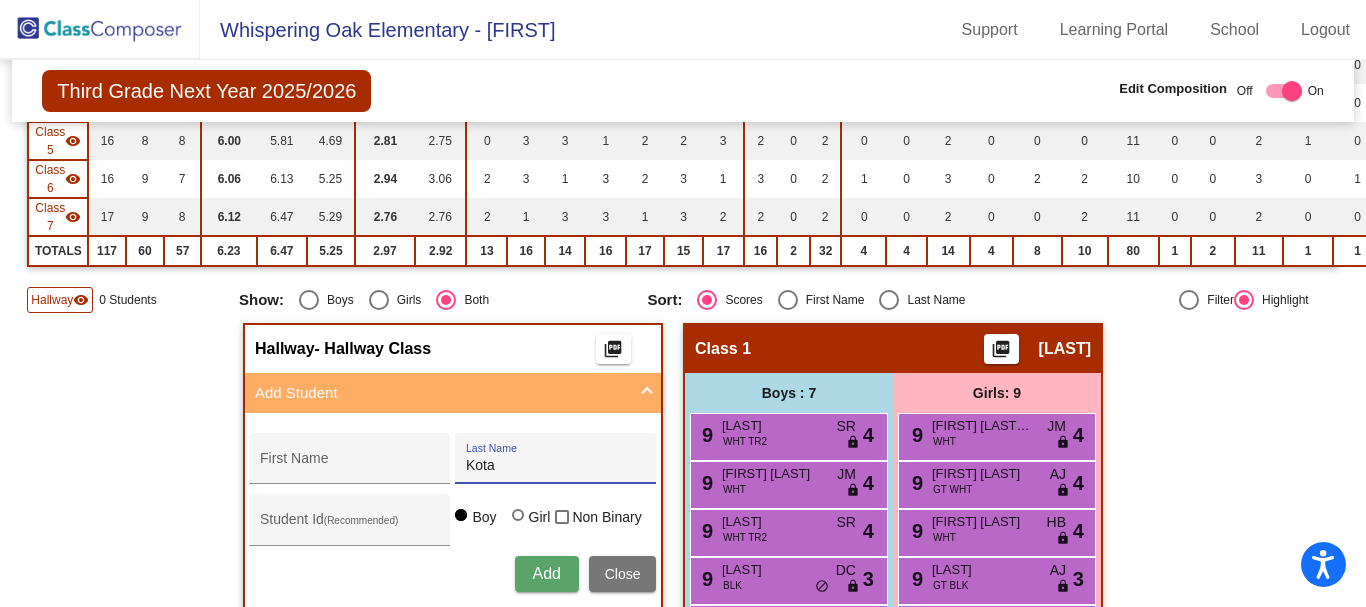 type on "Kota" 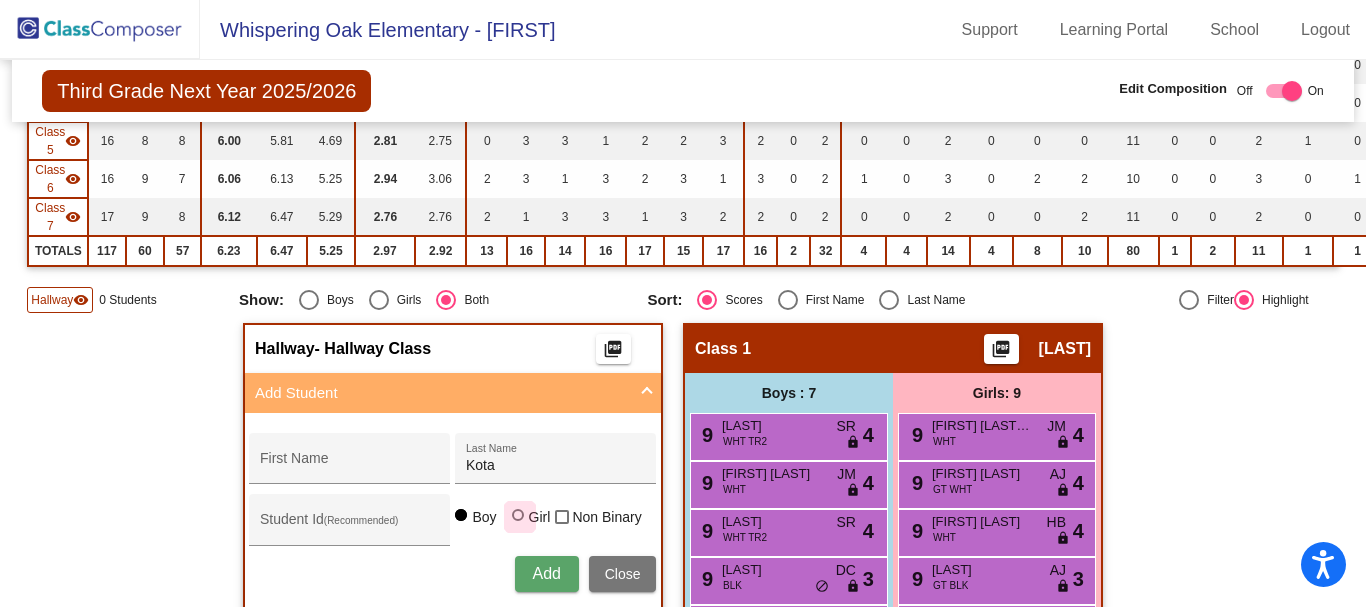 click at bounding box center (518, 515) 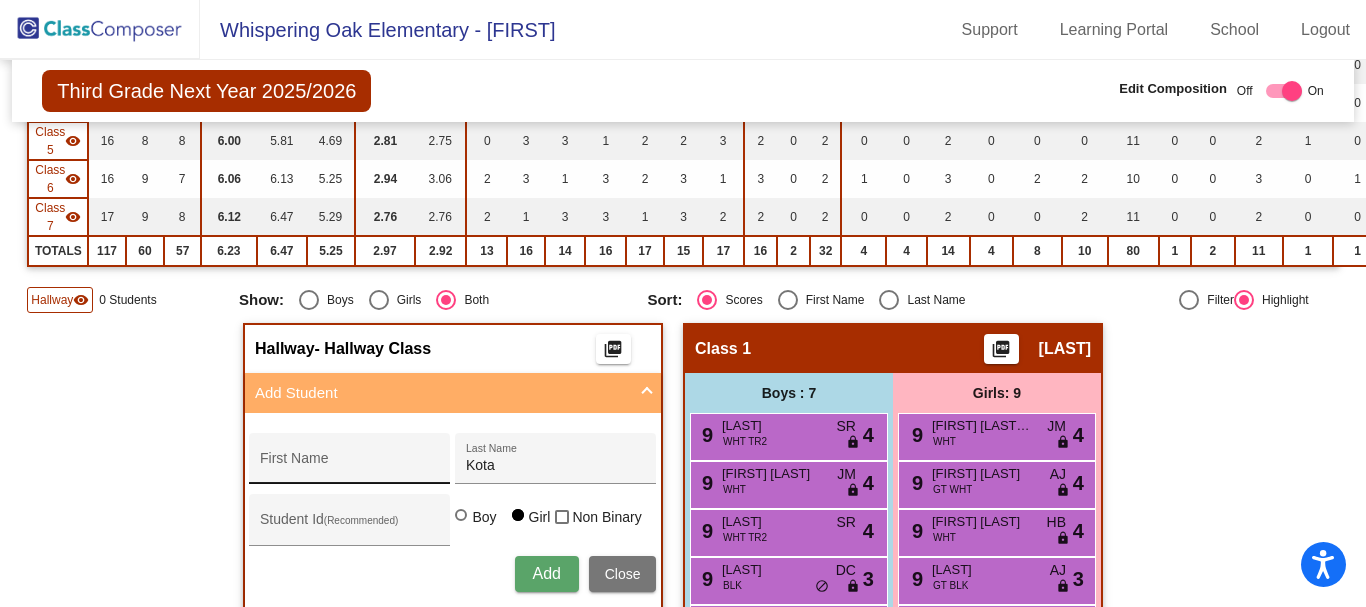 click on "First Name" at bounding box center (350, 464) 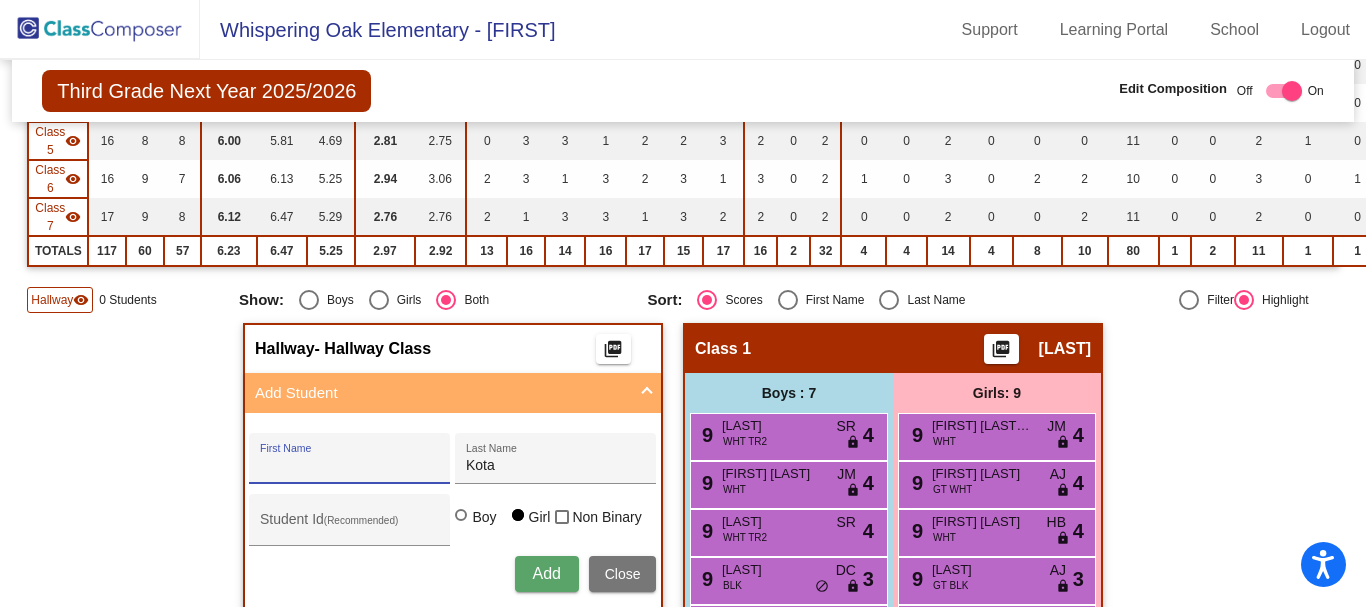 paste on "[PERSON]" 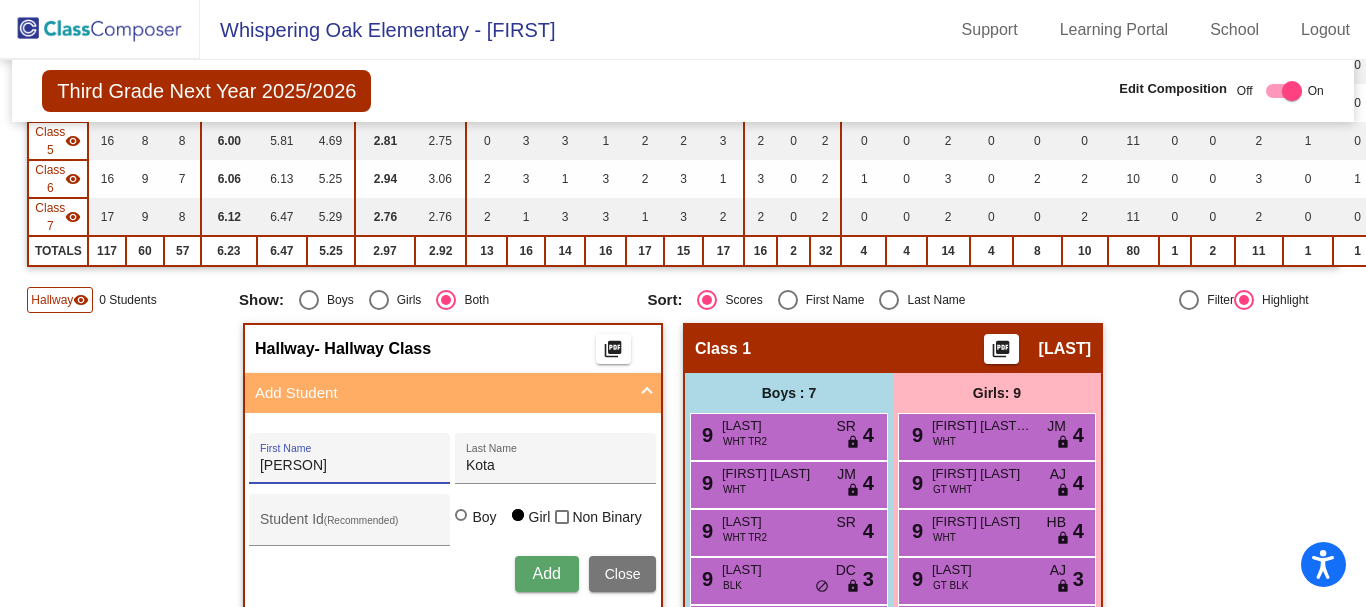 scroll, scrollTop: 500, scrollLeft: 0, axis: vertical 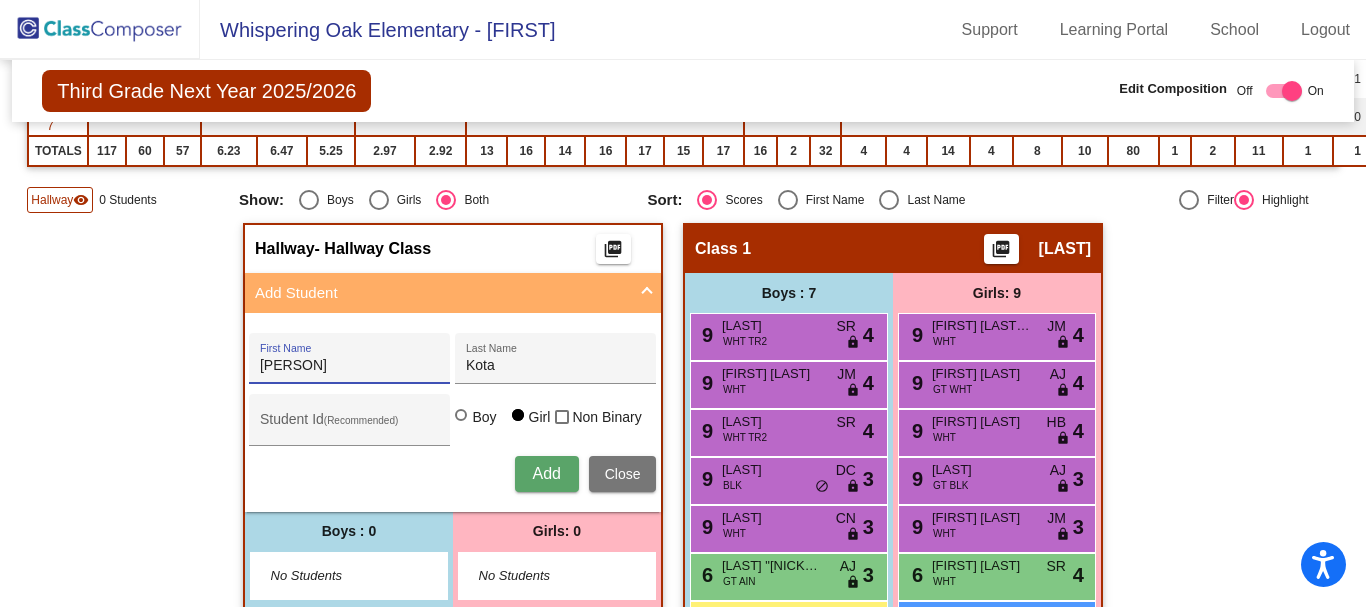 type on "[PERSON]" 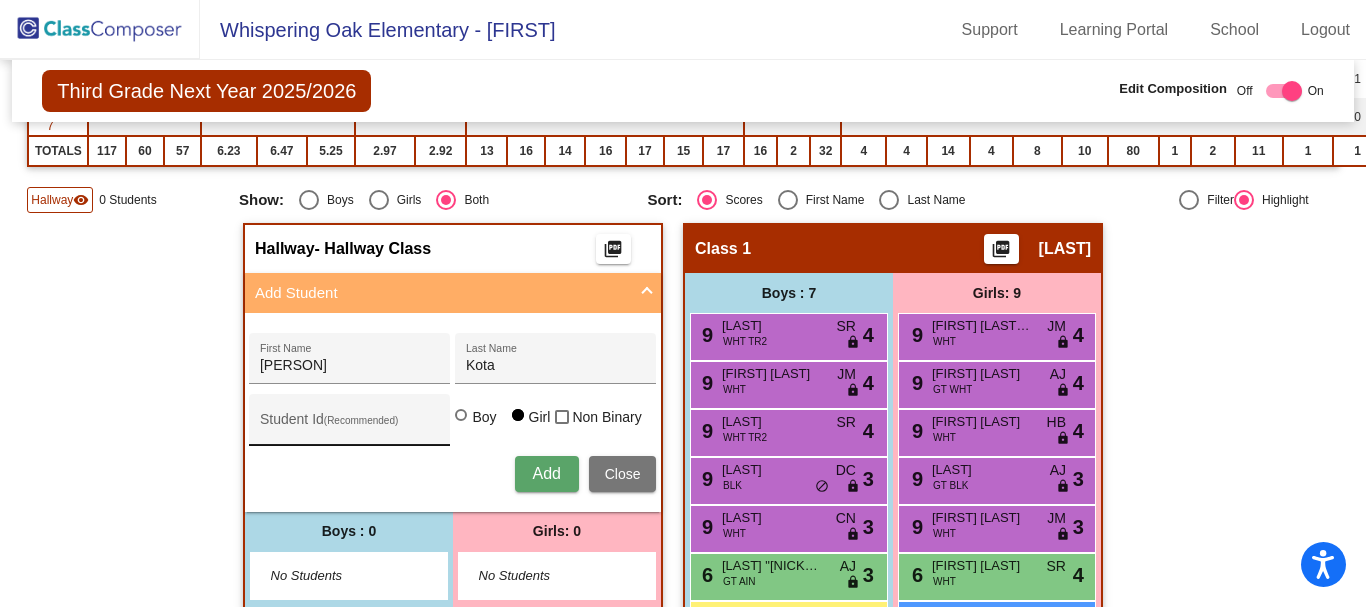 click on "Student Id  (Recommended)" at bounding box center [350, 425] 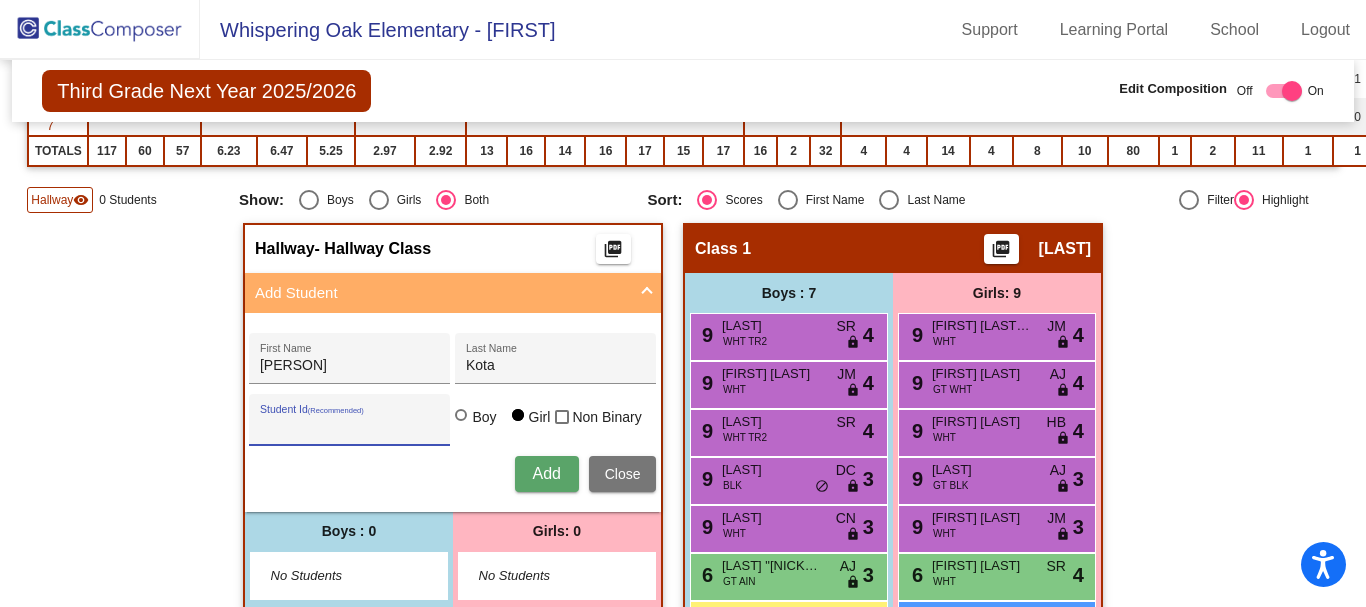 paste on "[PHONE]" 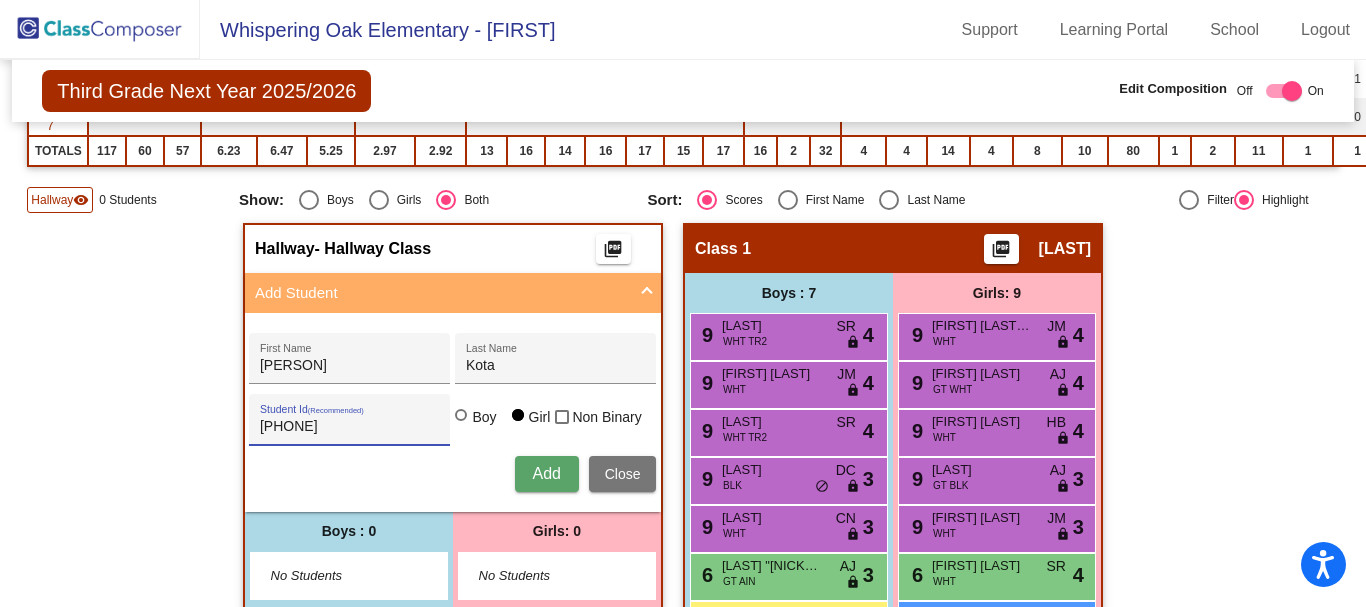 type on "[PHONE]" 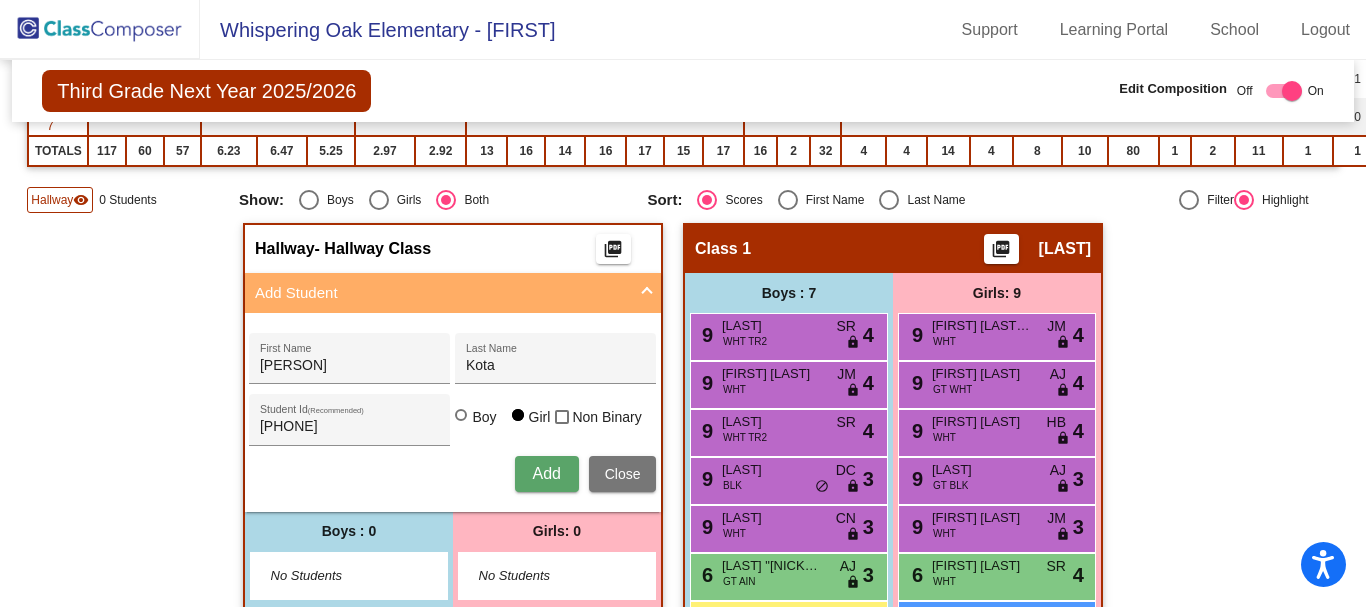 type 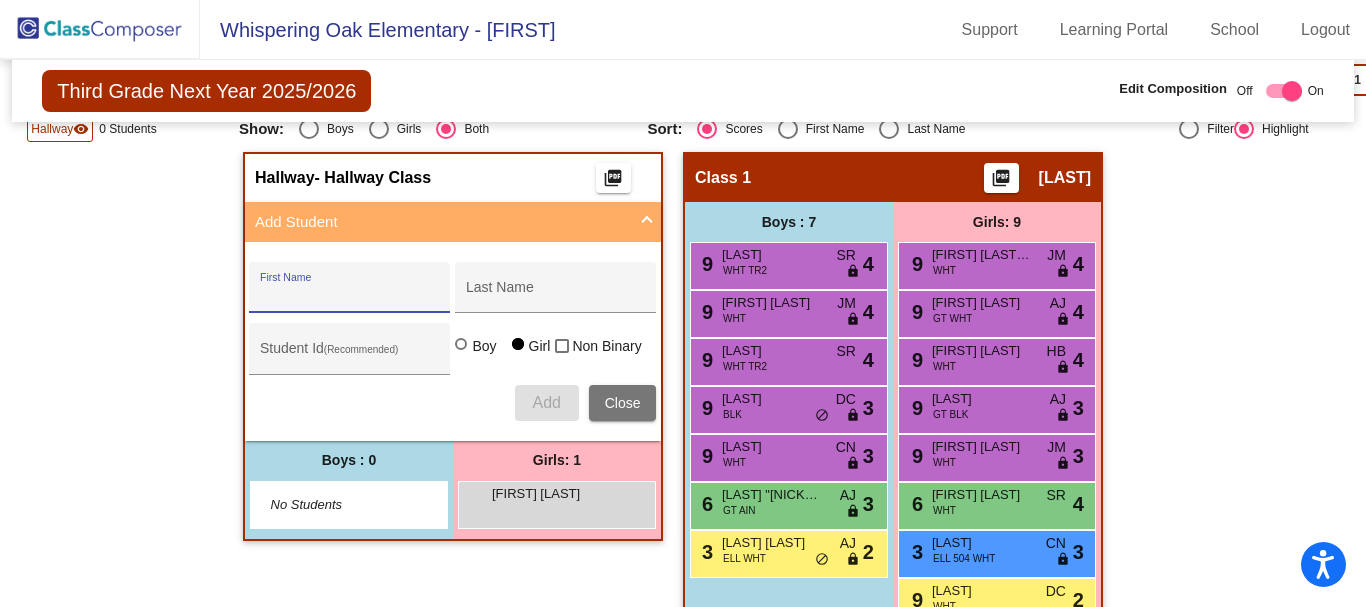 scroll, scrollTop: 900, scrollLeft: 0, axis: vertical 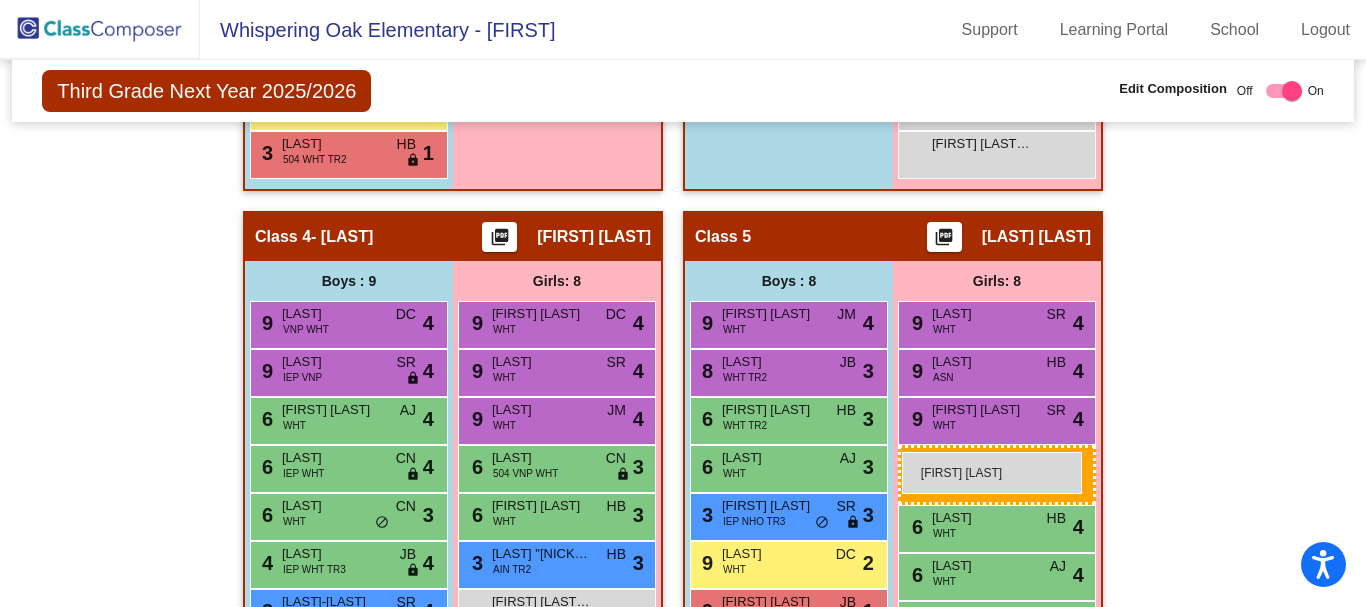 drag, startPoint x: 516, startPoint y: 172, endPoint x: 902, endPoint y: 452, distance: 476.86057 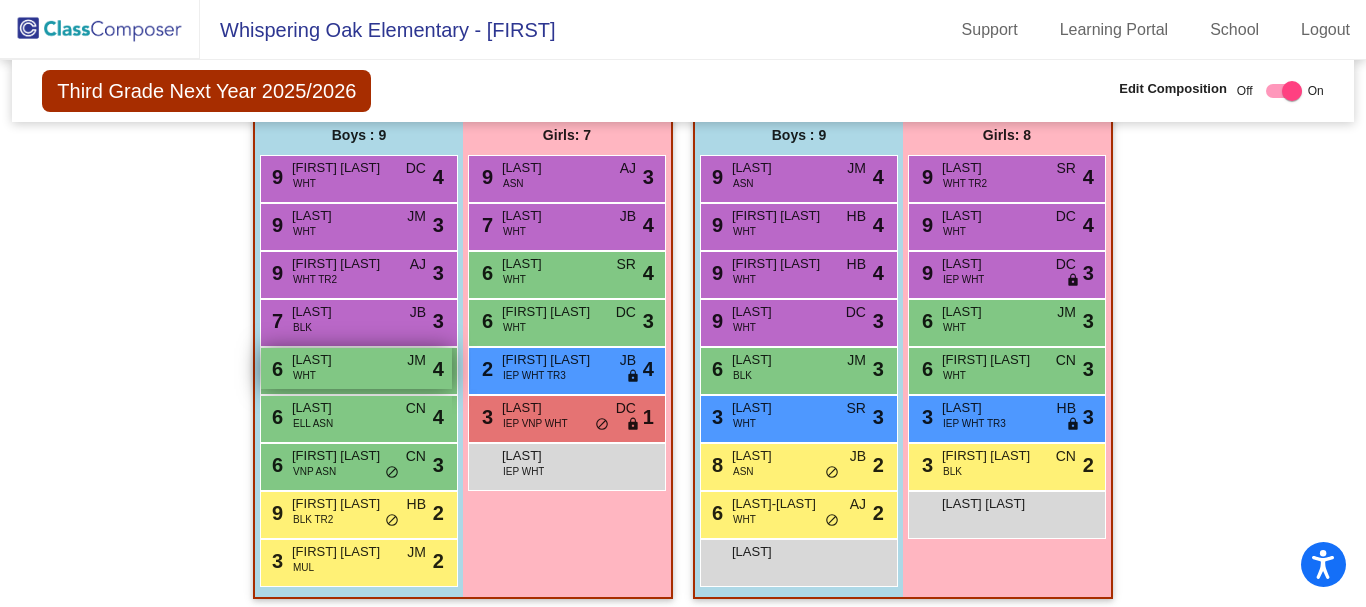 scroll, scrollTop: 2390, scrollLeft: 0, axis: vertical 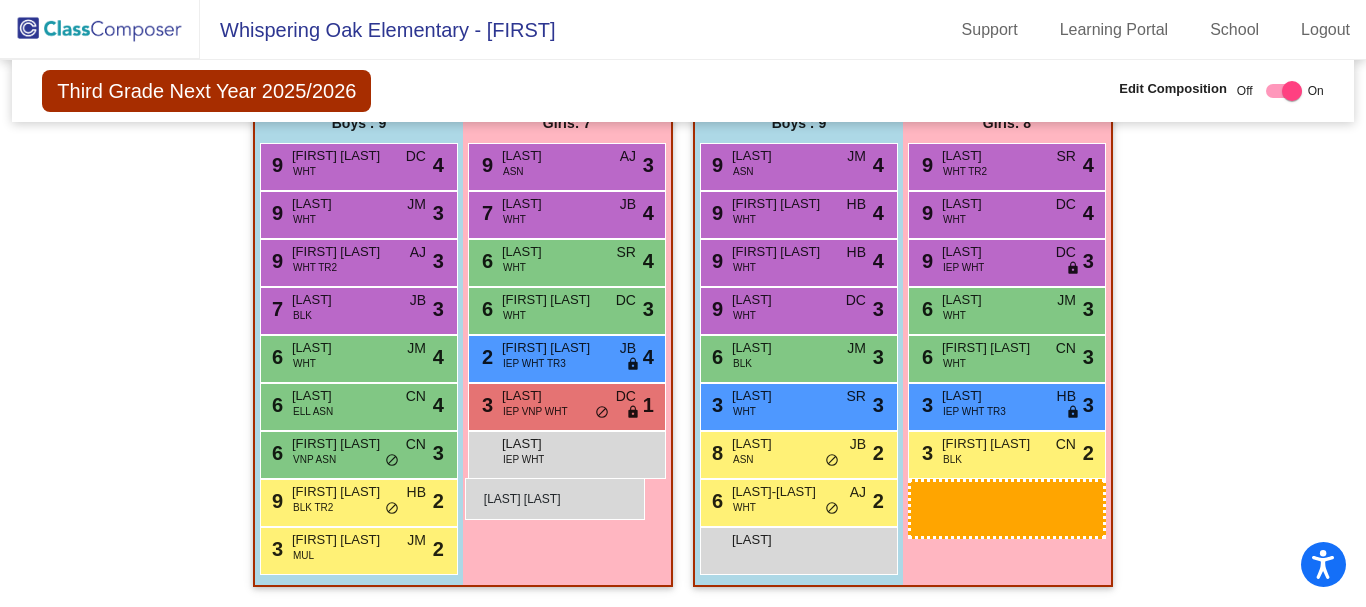 drag, startPoint x: 972, startPoint y: 488, endPoint x: 465, endPoint y: 478, distance: 507.0986 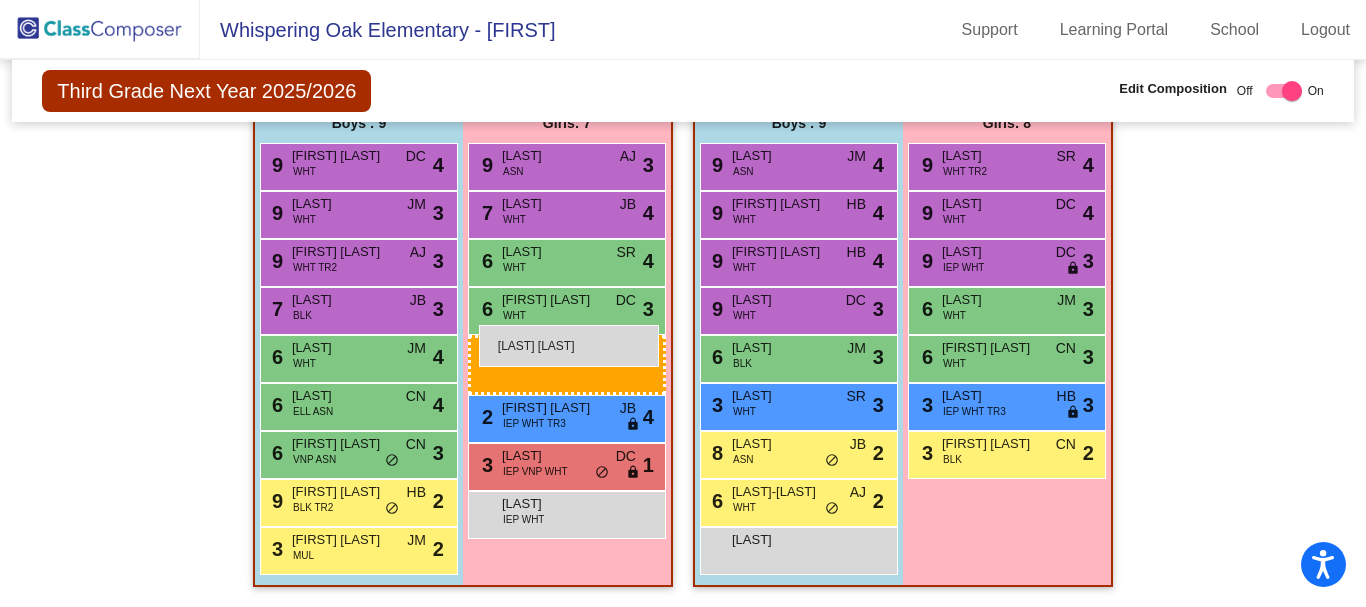 drag, startPoint x: 998, startPoint y: 491, endPoint x: 478, endPoint y: 325, distance: 545.85345 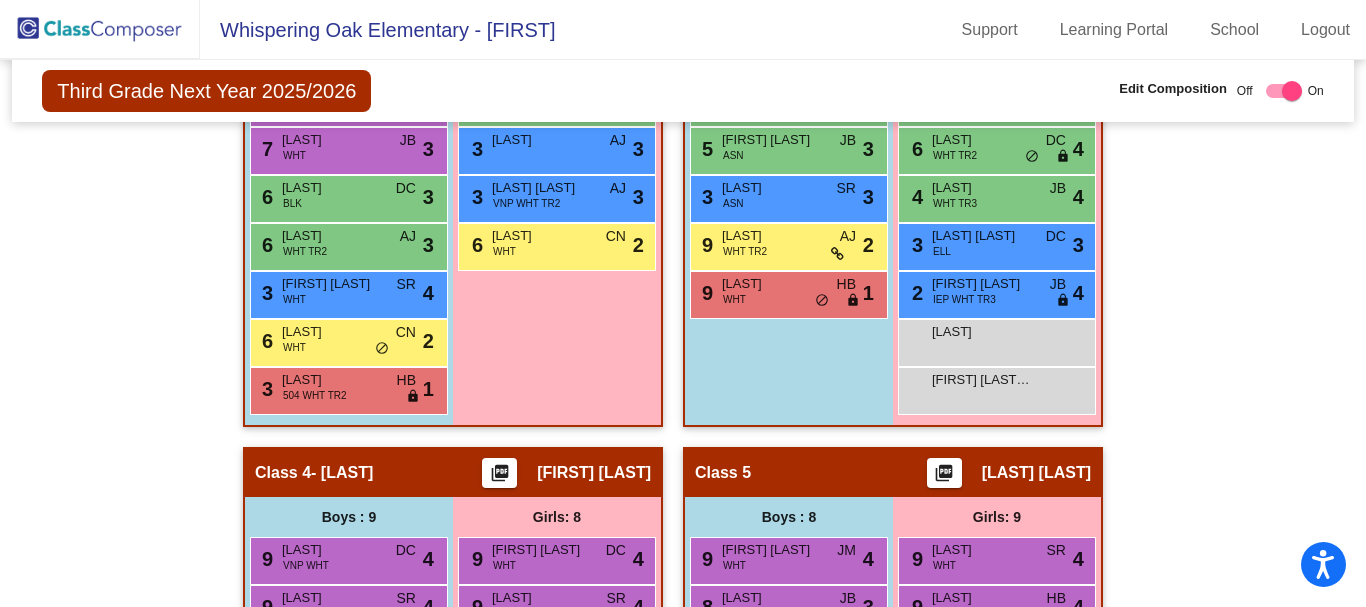 scroll, scrollTop: 1390, scrollLeft: 0, axis: vertical 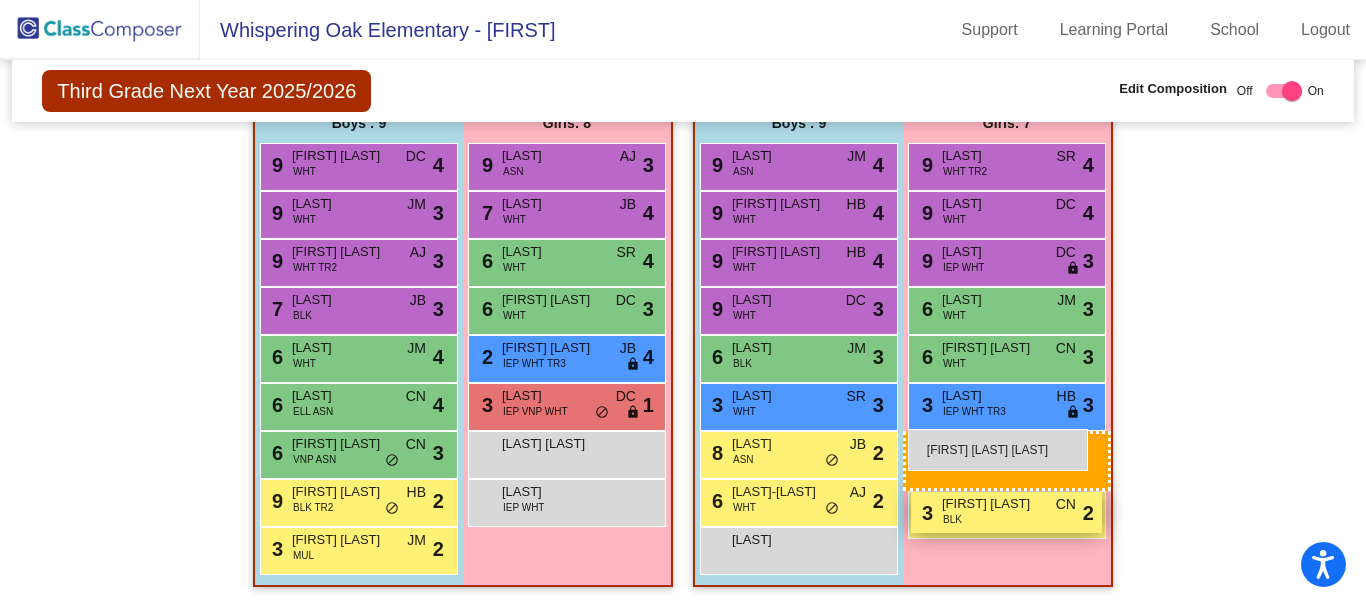 drag, startPoint x: 955, startPoint y: 425, endPoint x: 909, endPoint y: 429, distance: 46.173584 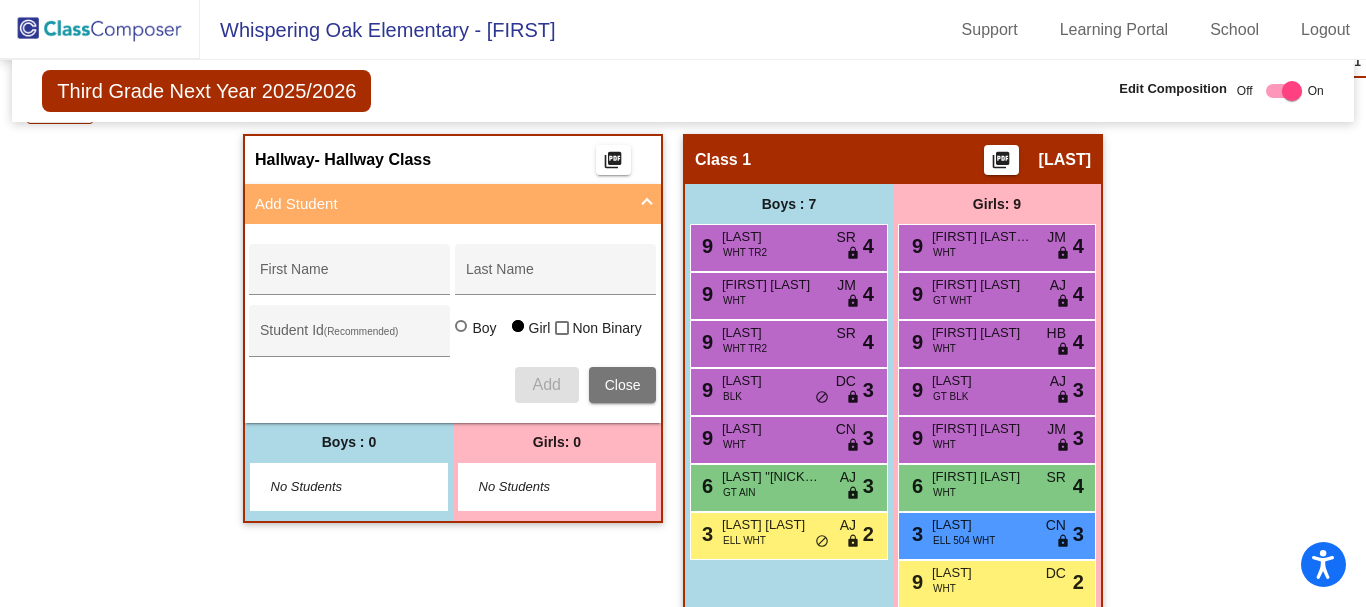 scroll, scrollTop: 590, scrollLeft: 0, axis: vertical 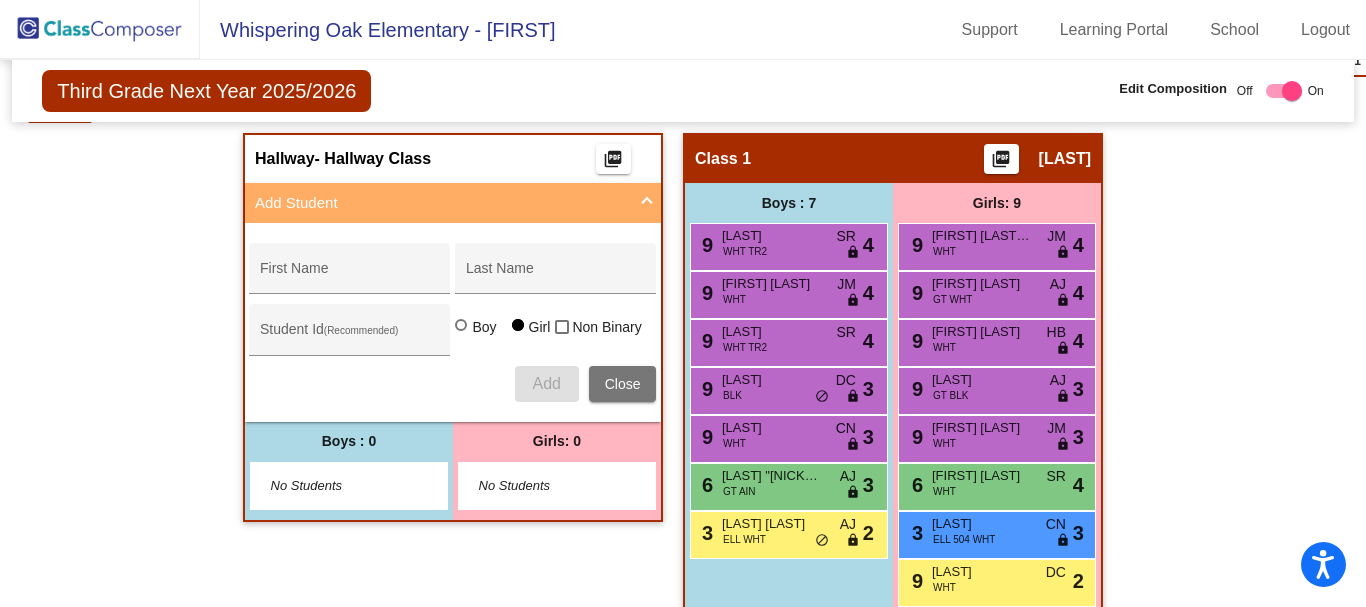 click 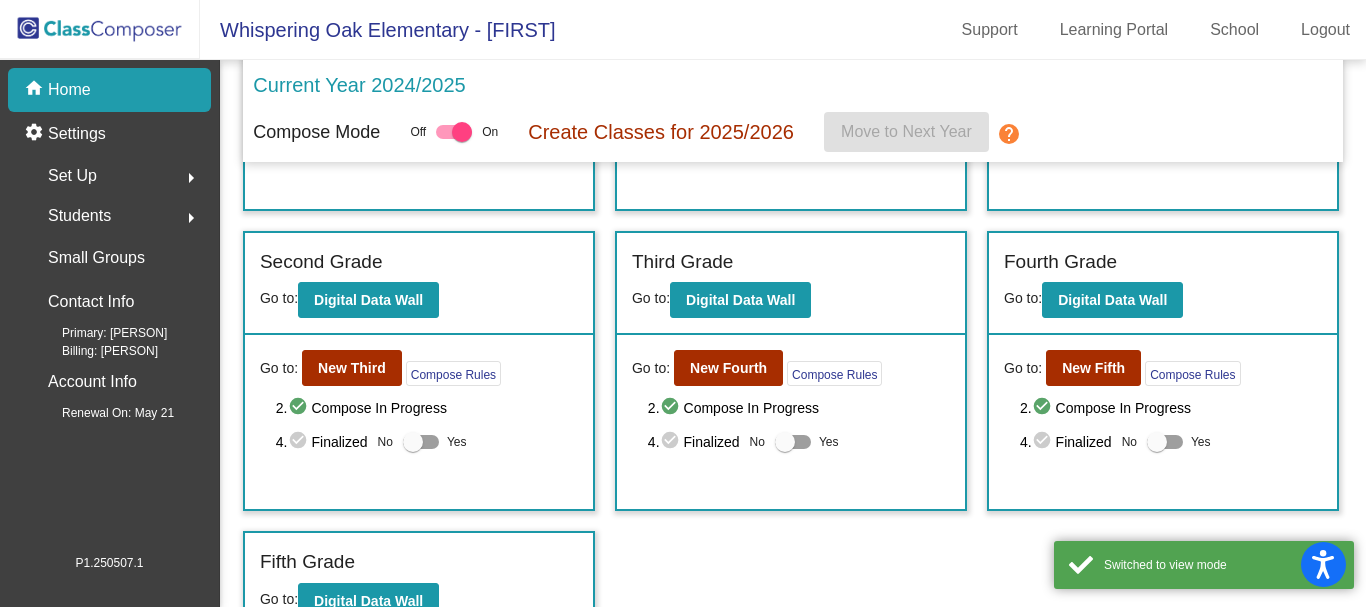 scroll, scrollTop: 275, scrollLeft: 0, axis: vertical 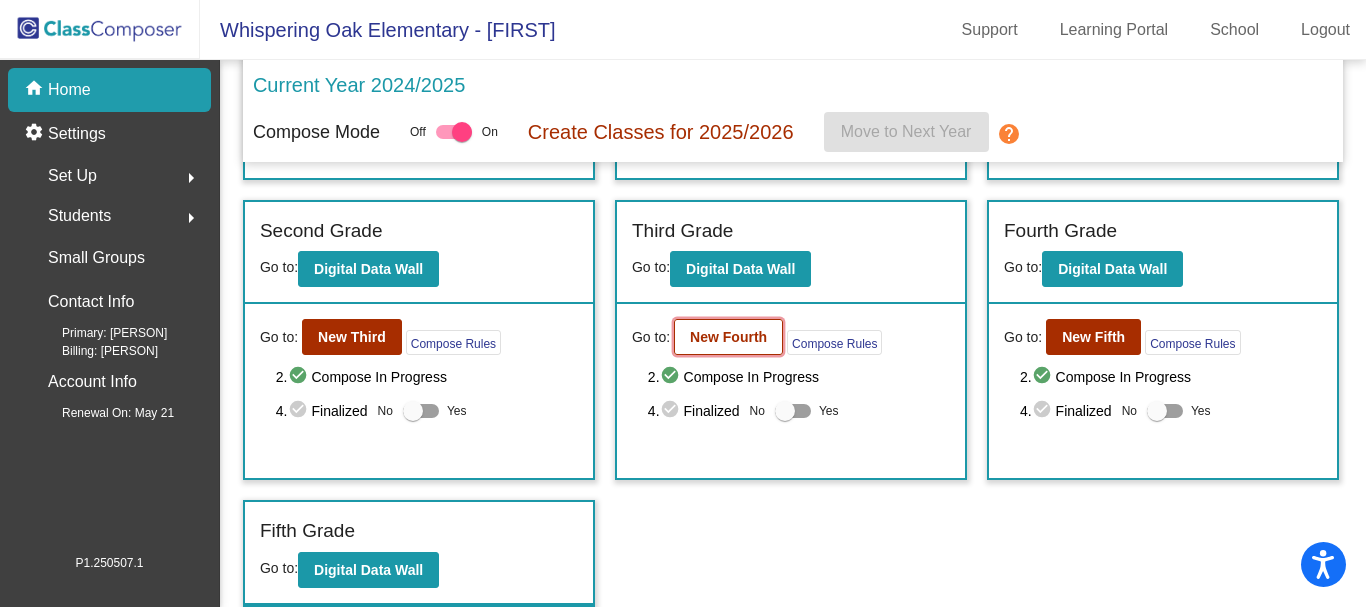 click on "New Fourth" 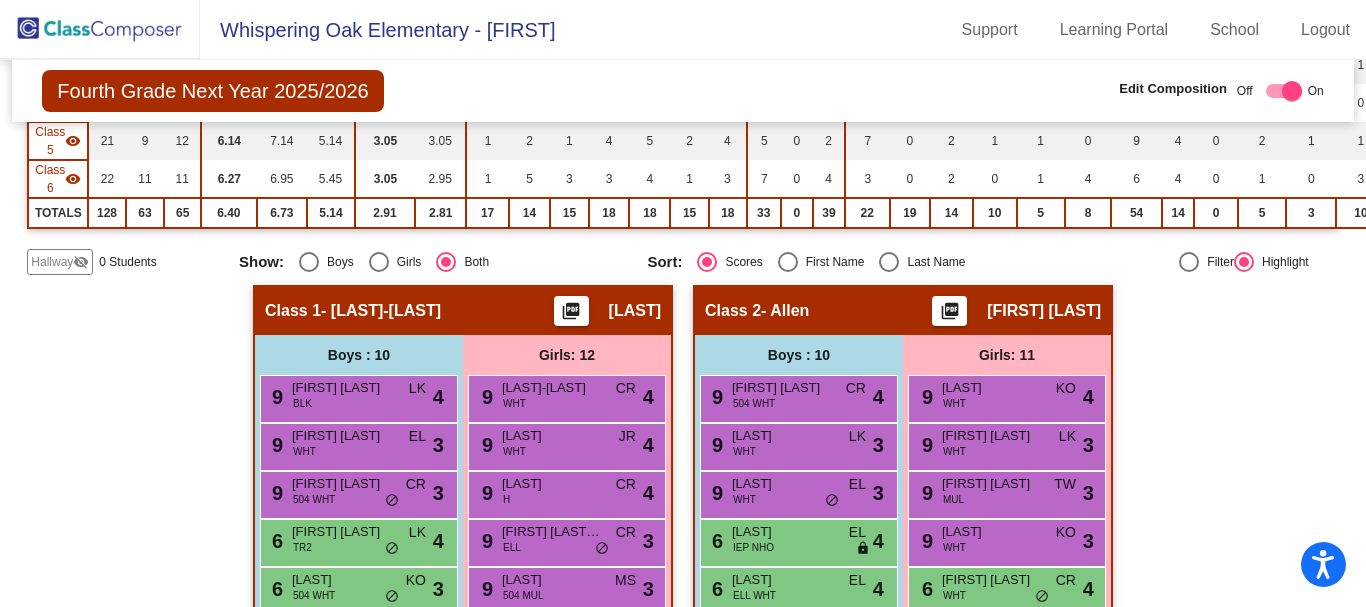 scroll, scrollTop: 0, scrollLeft: 0, axis: both 